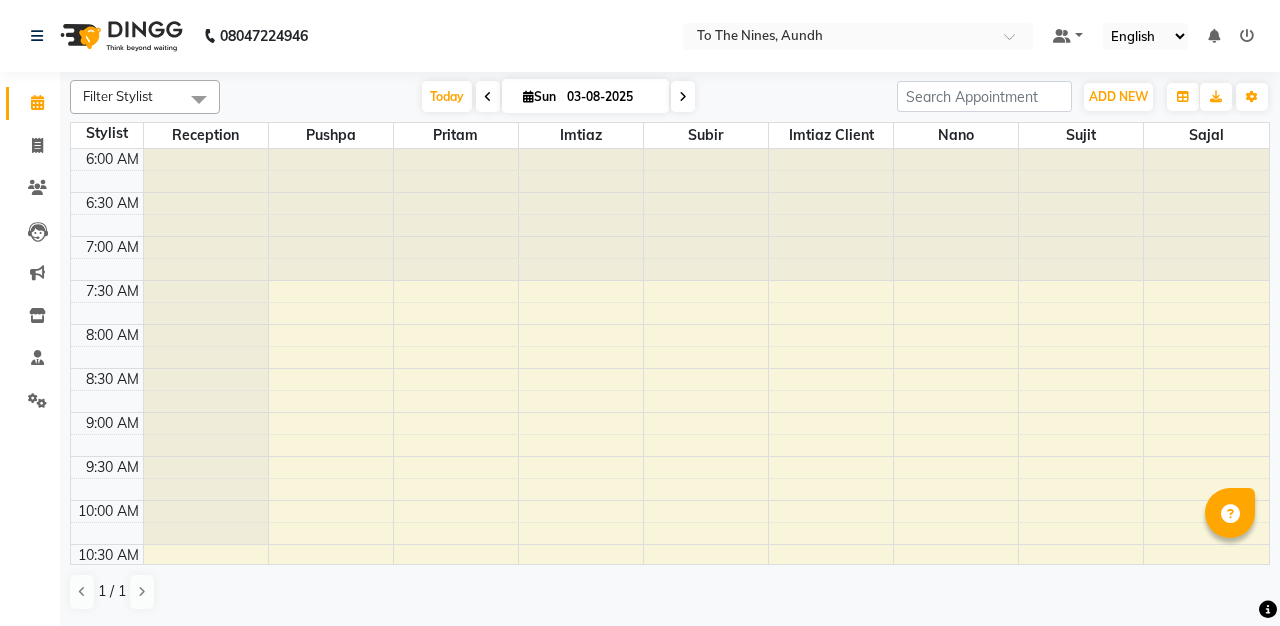 scroll, scrollTop: 0, scrollLeft: 0, axis: both 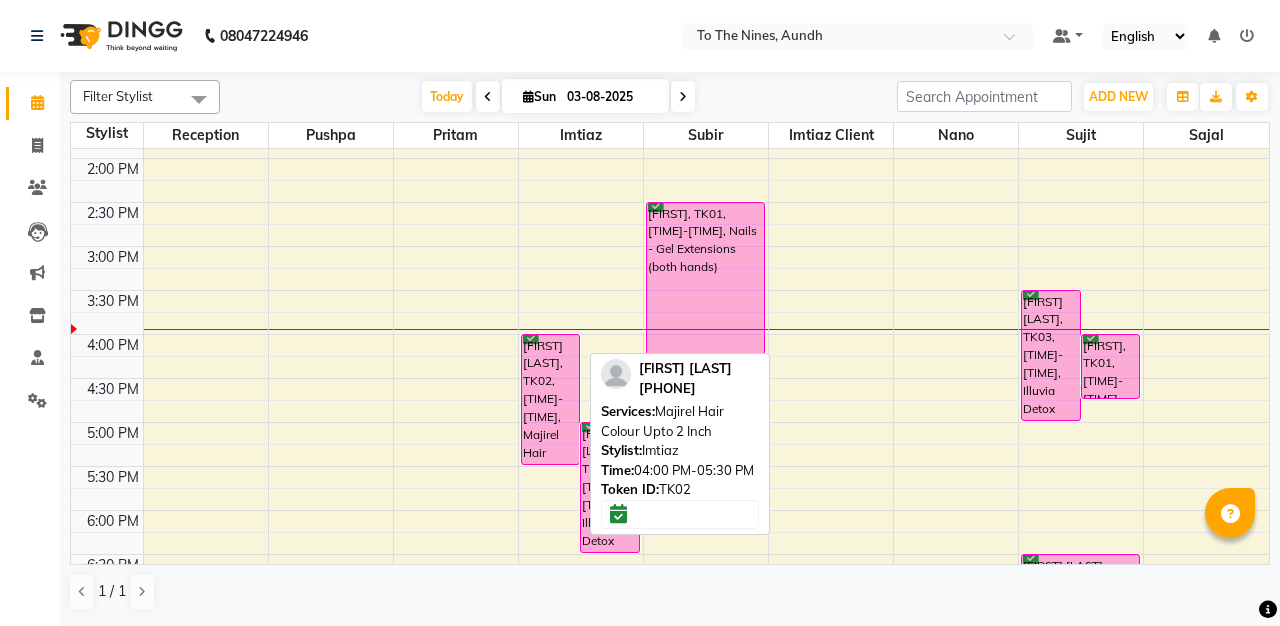 click on "[FIRST] [LAST], TK02, [TIME]-[TIME], Majirel Hair Colour Upto 2 Inch" at bounding box center (551, 399) 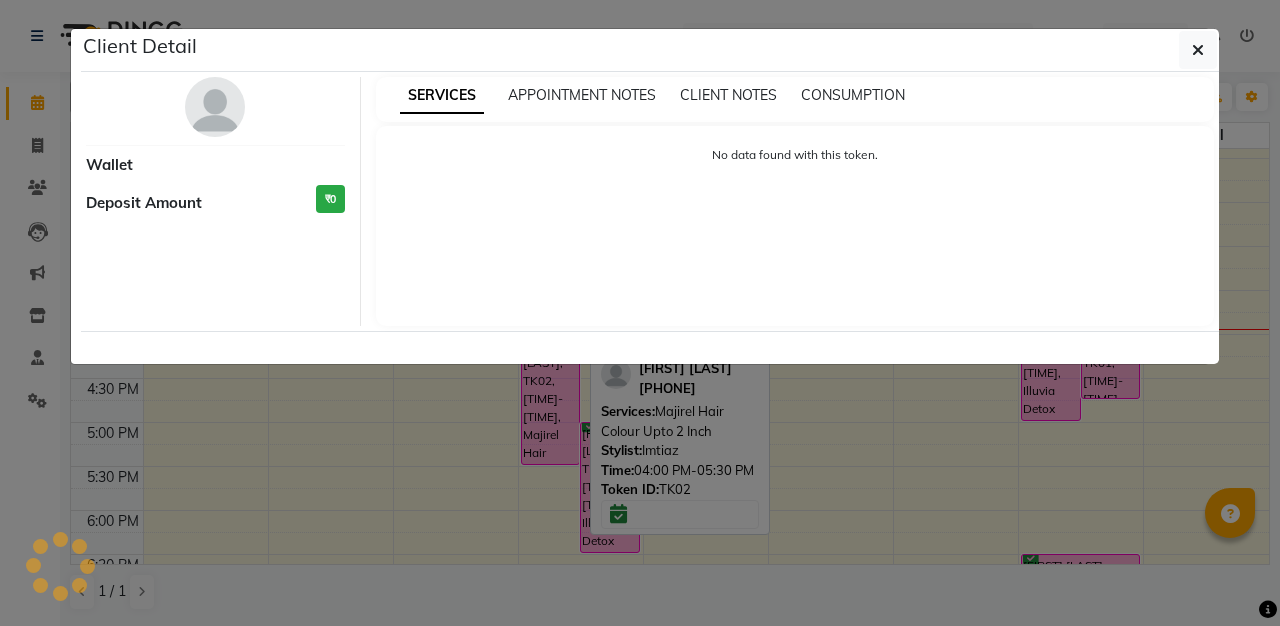 select on "6" 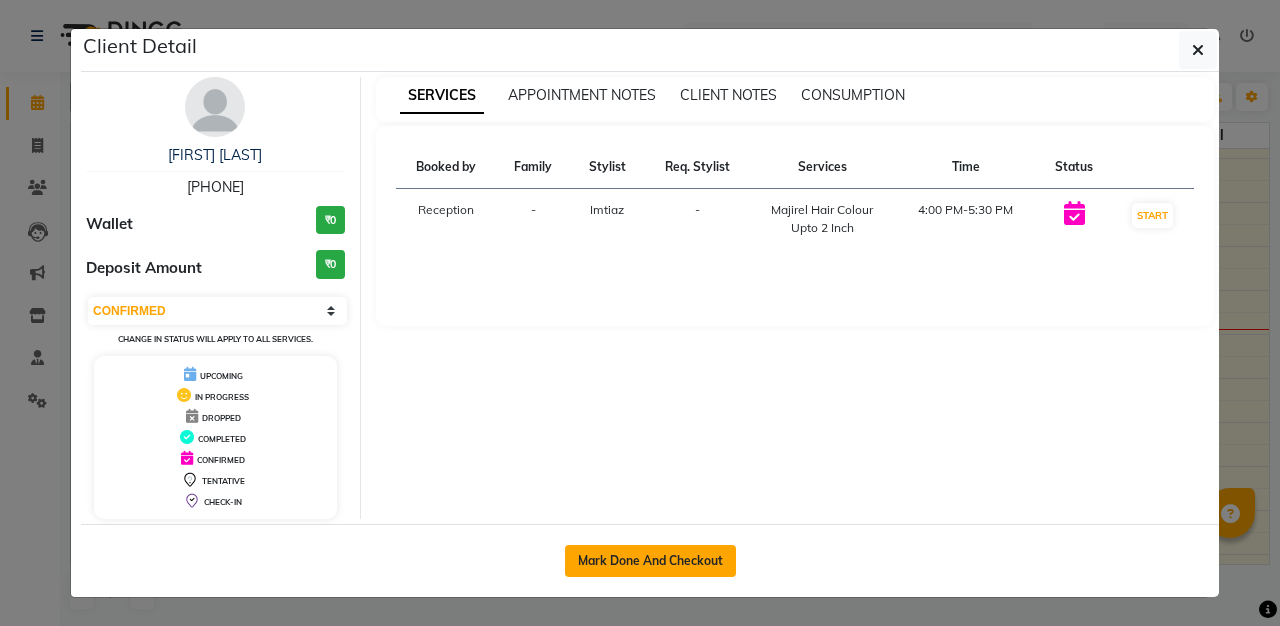 click on "Mark Done And Checkout" 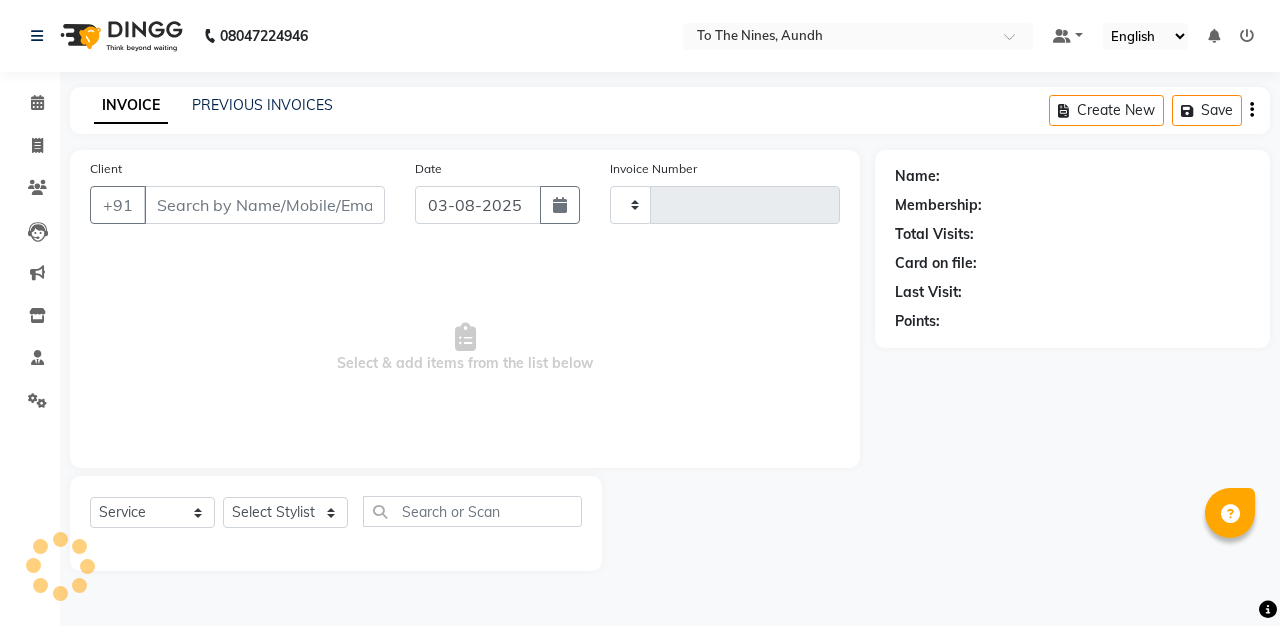 type on "0236" 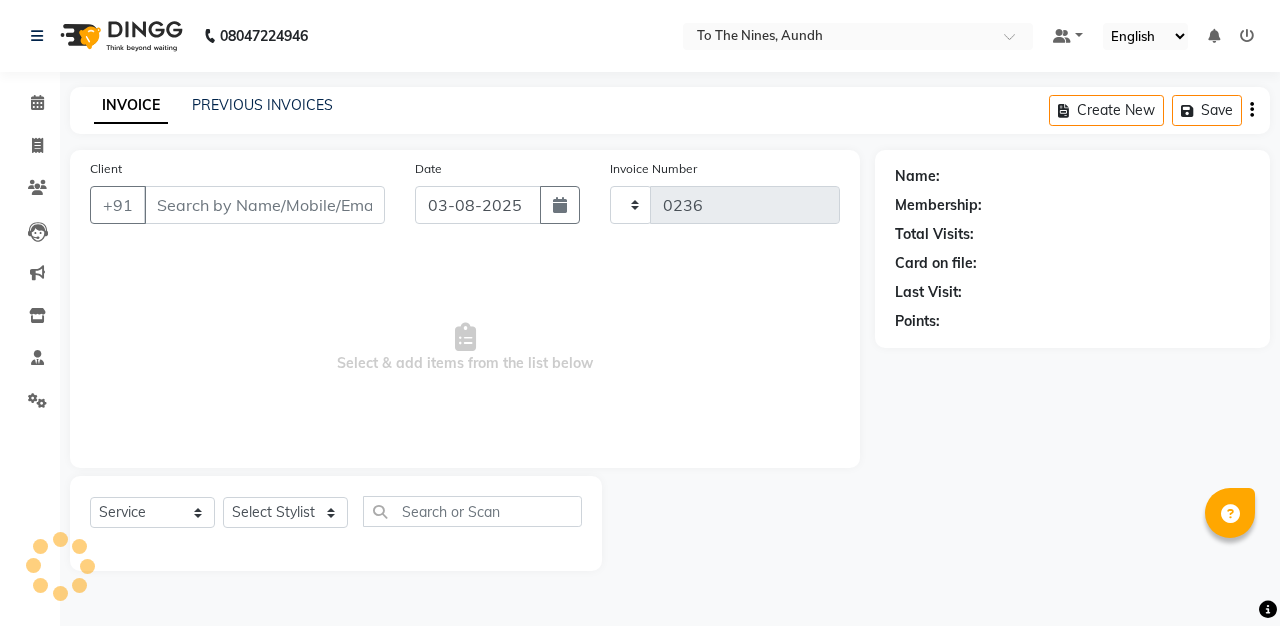 select on "614" 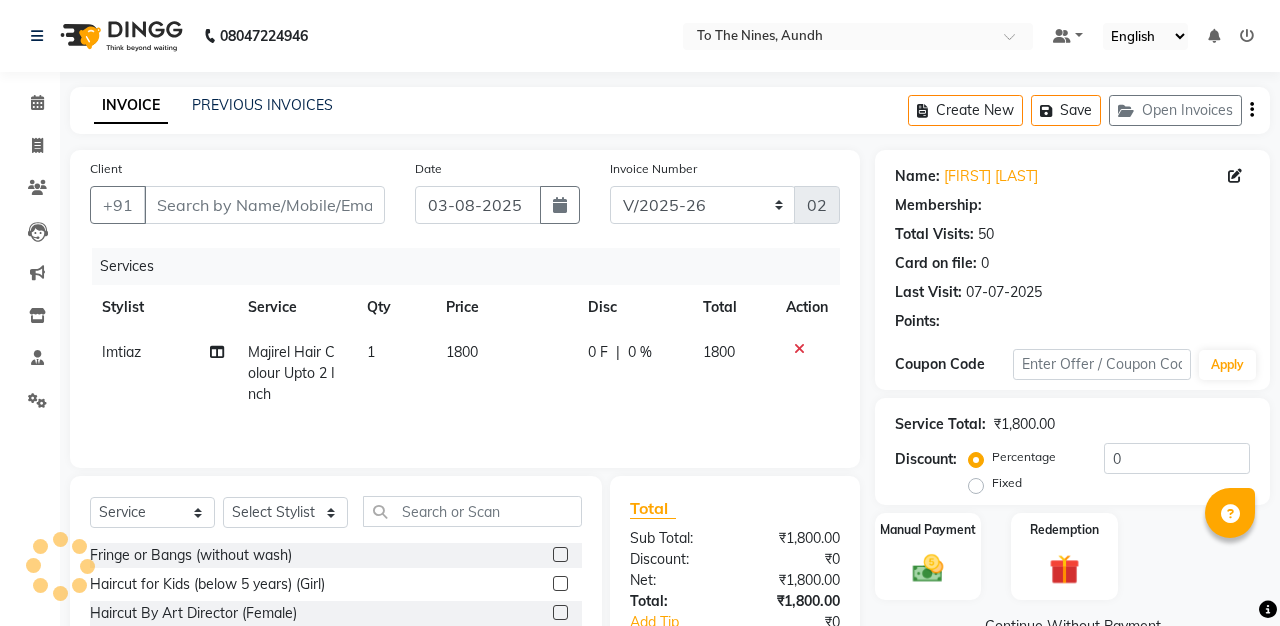type on "[PHONE]" 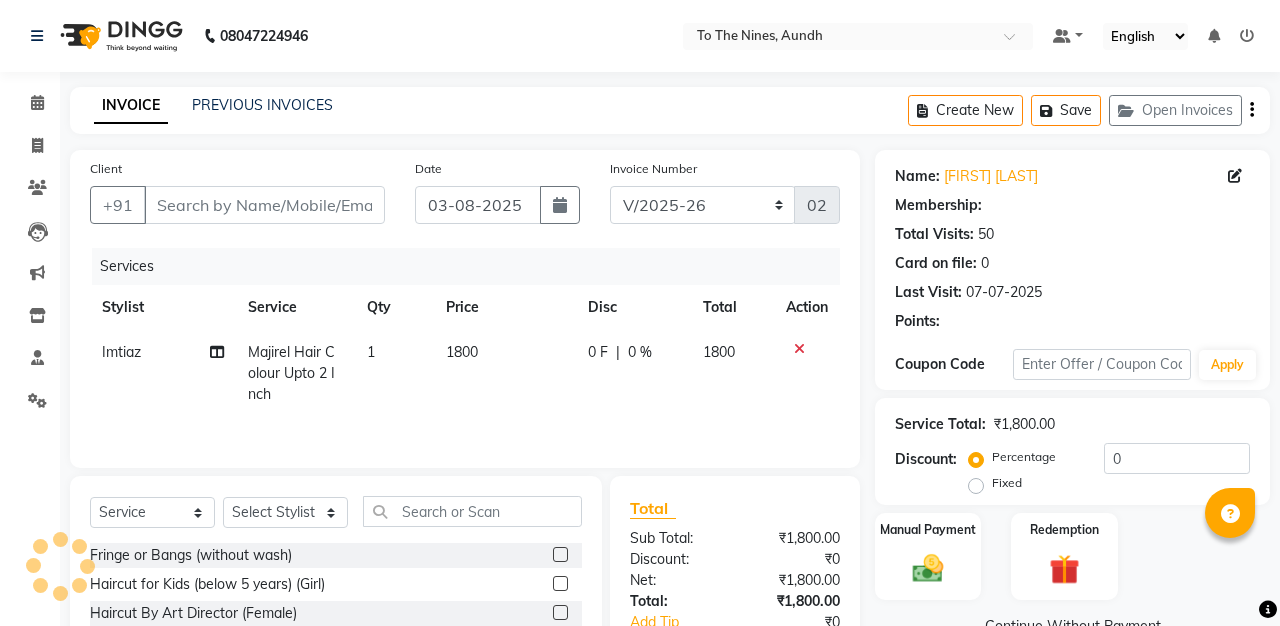 select on "55206" 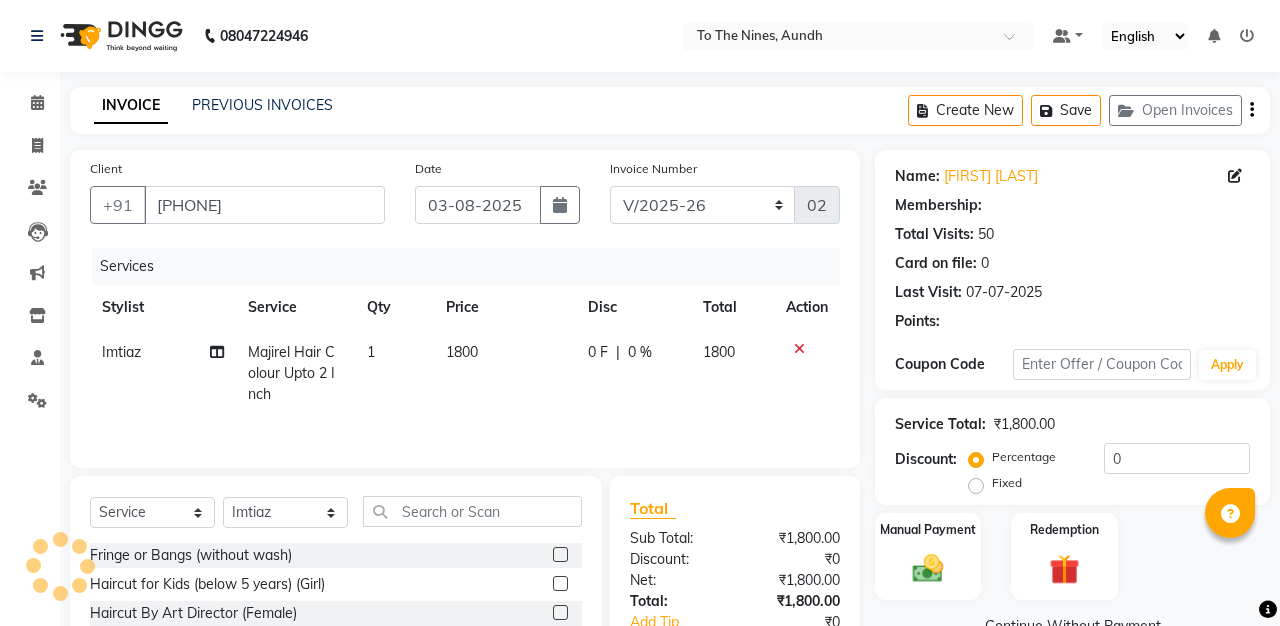 select on "1: Object" 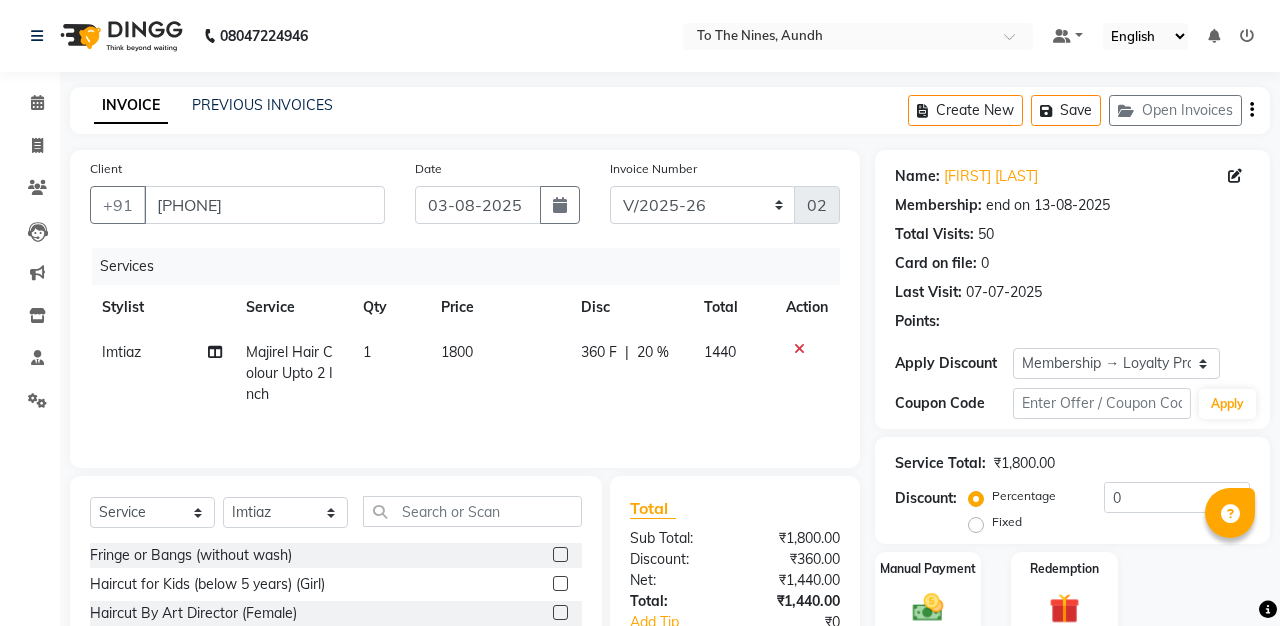 type on "20" 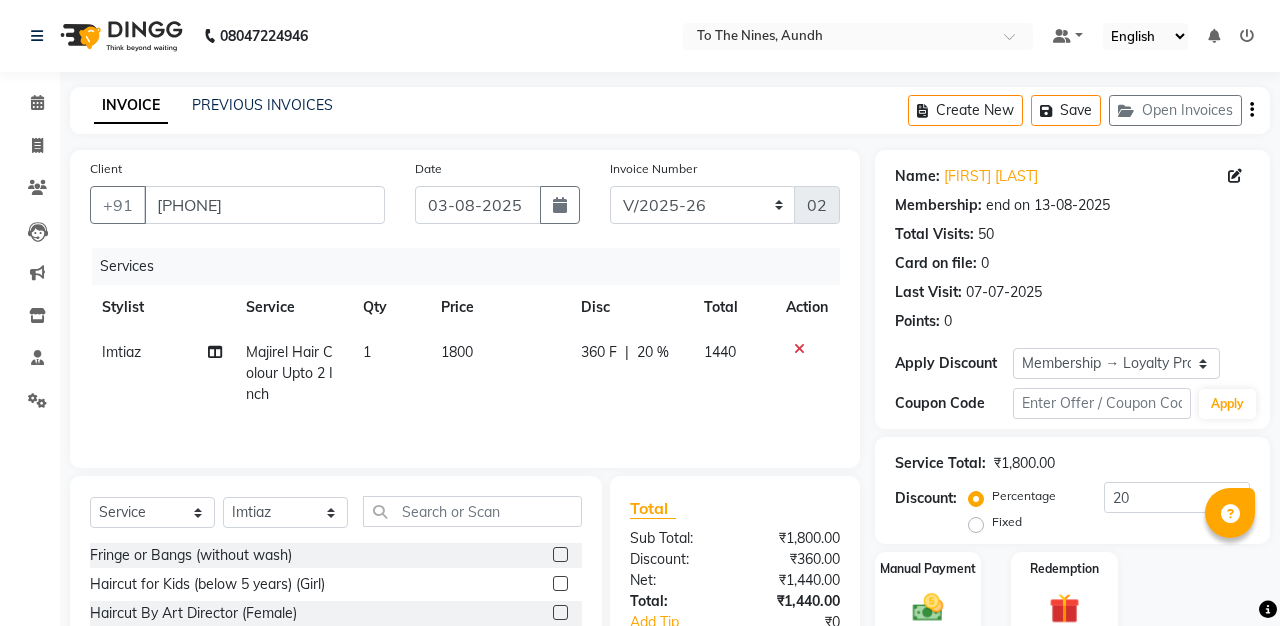click on "20 %" 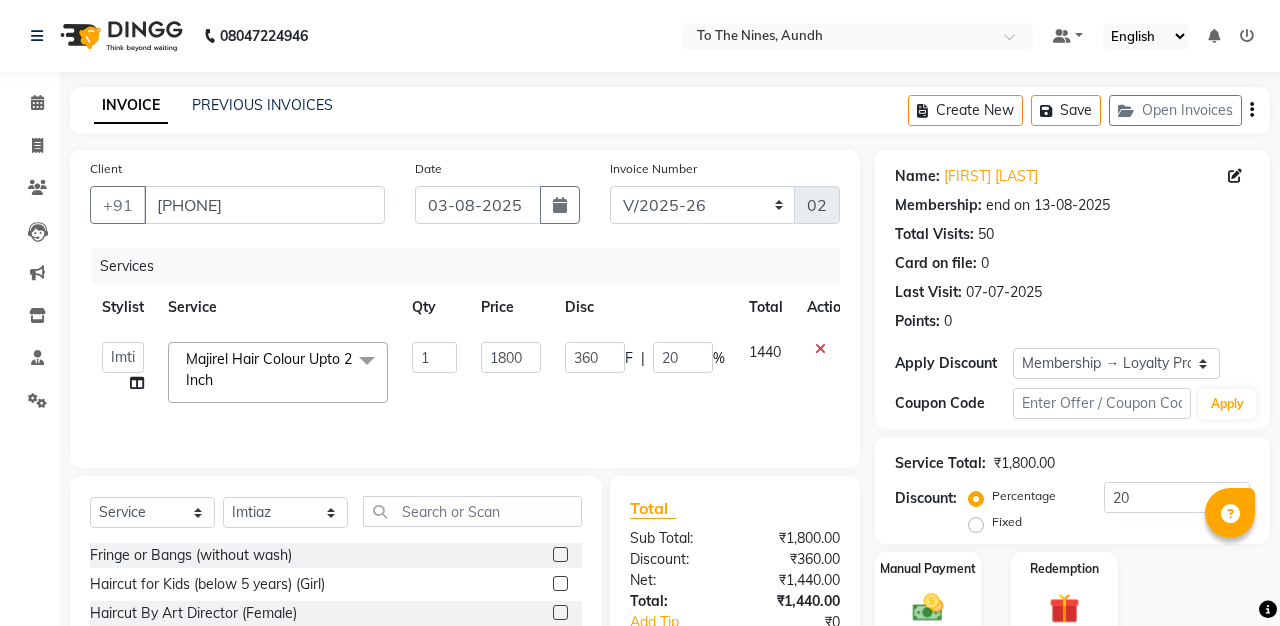 click on "Services" 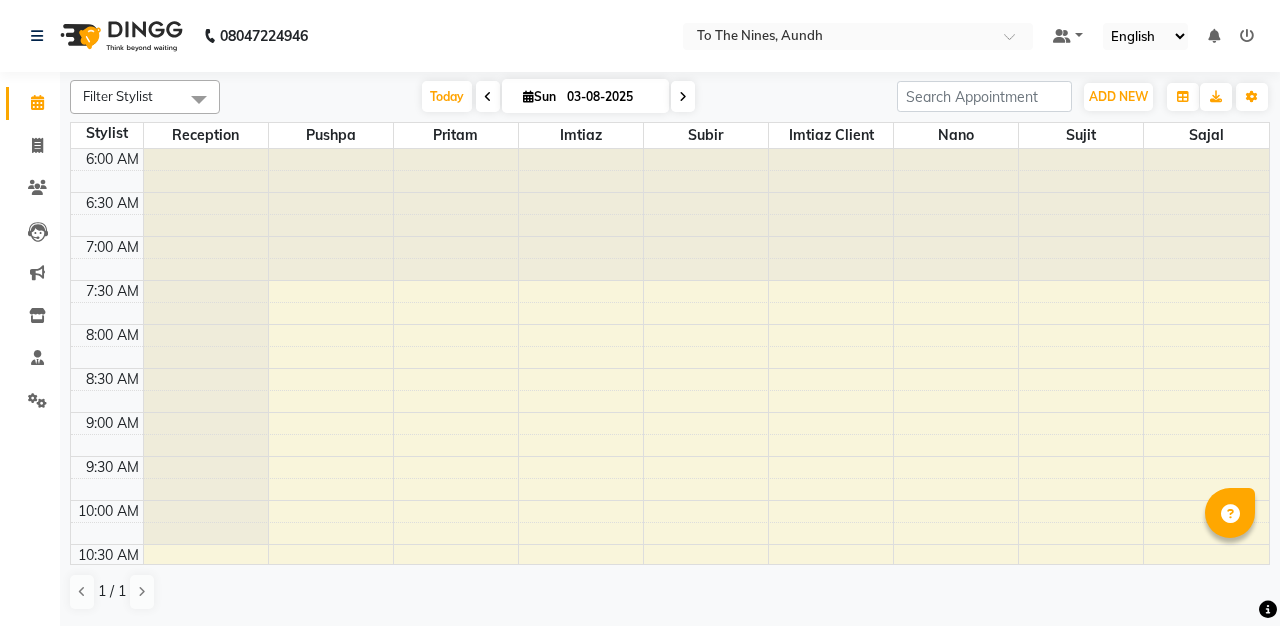 scroll, scrollTop: 0, scrollLeft: 0, axis: both 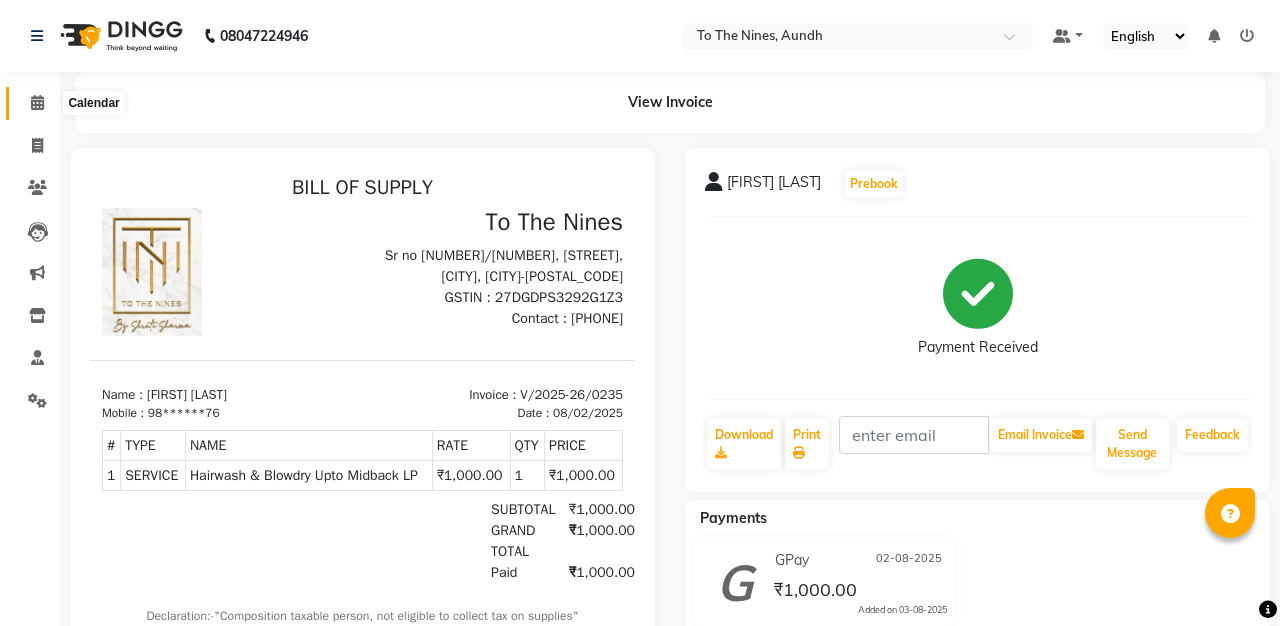 click 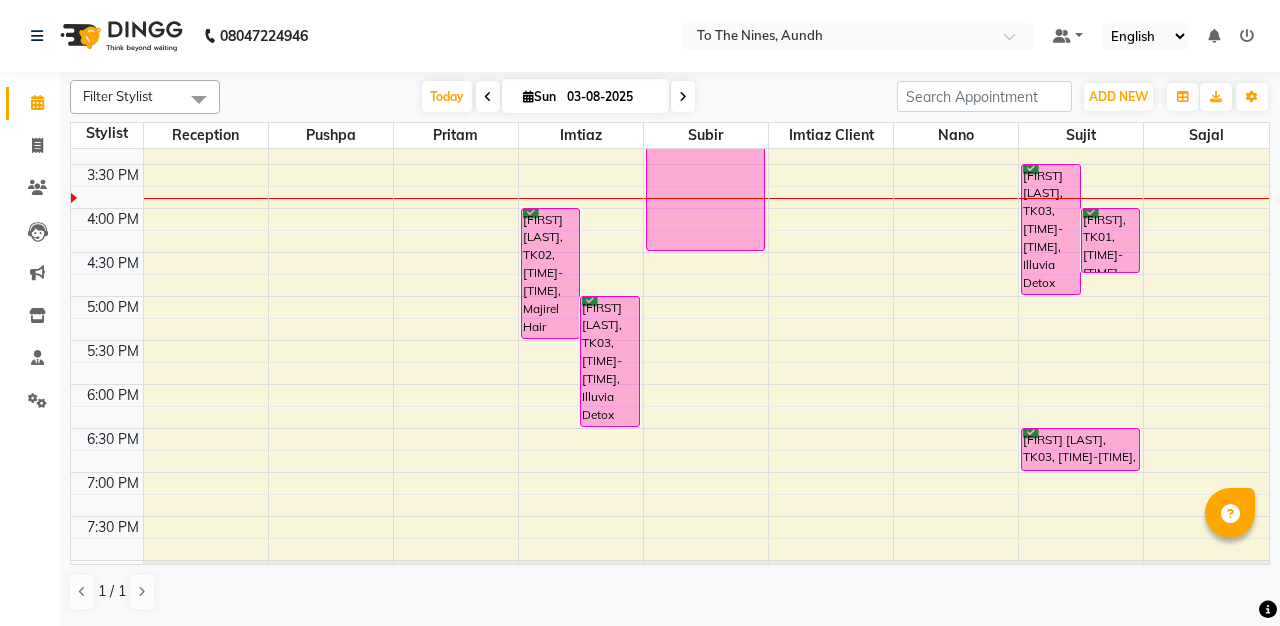 scroll, scrollTop: 801, scrollLeft: 0, axis: vertical 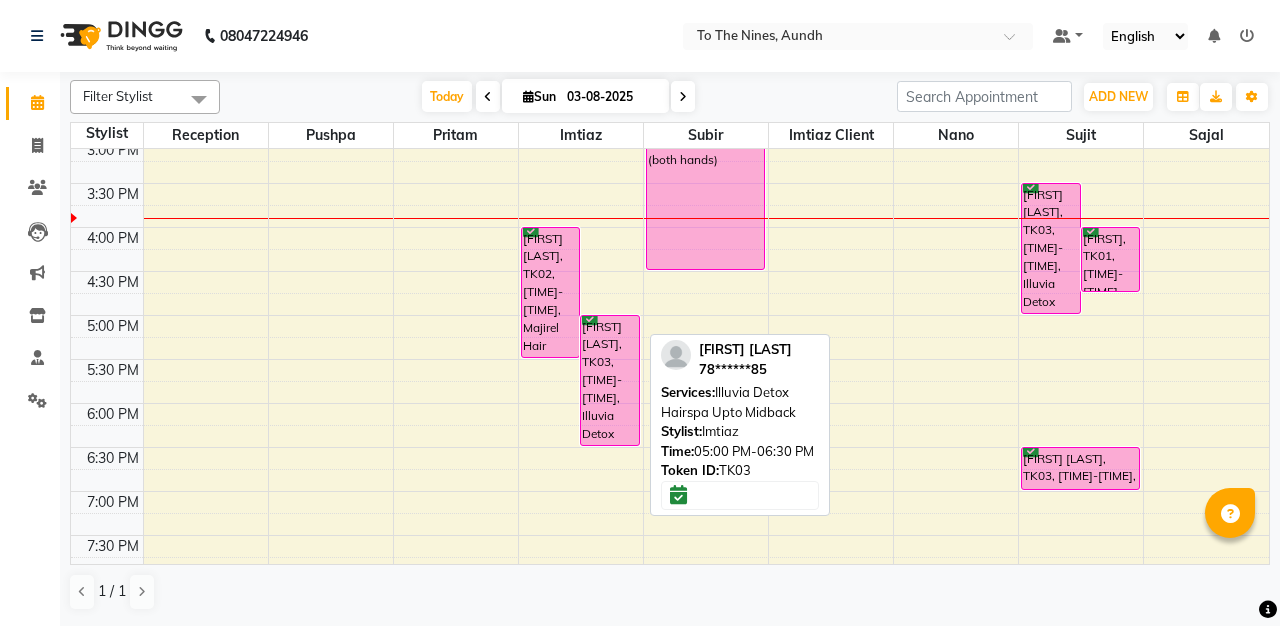 click on "[FIRST] [LAST], TK03, [TIME]-[TIME], Illuvia Detox Hairspa Upto Midback" at bounding box center (610, 380) 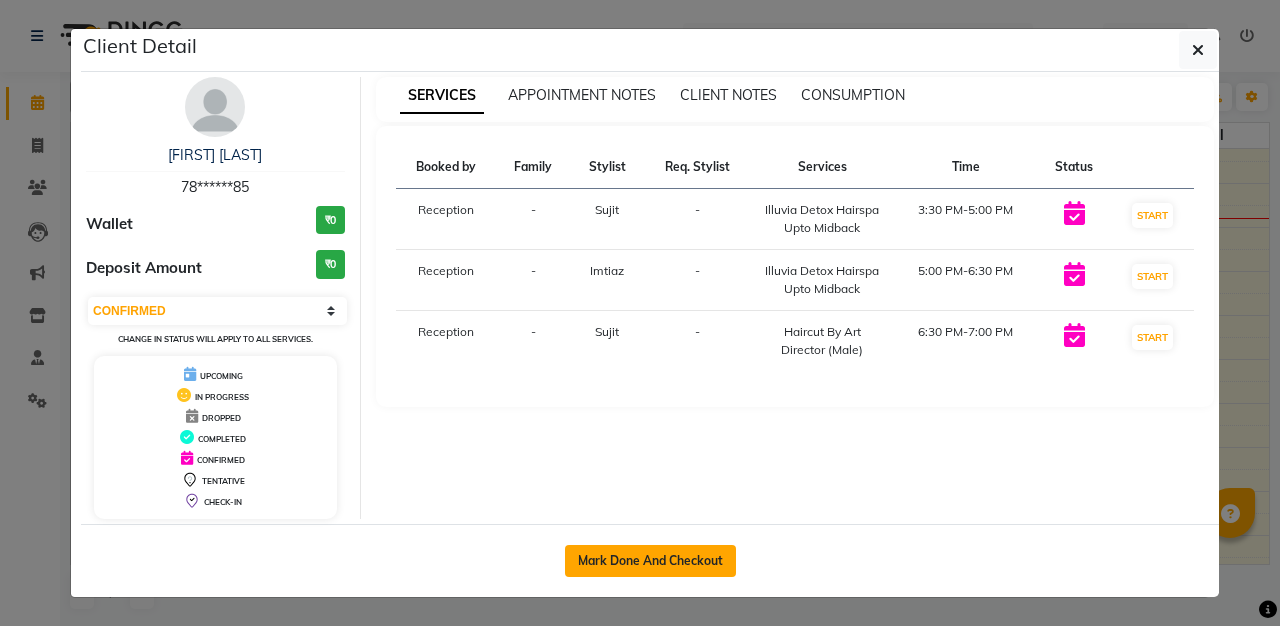 click on "Mark Done And Checkout" 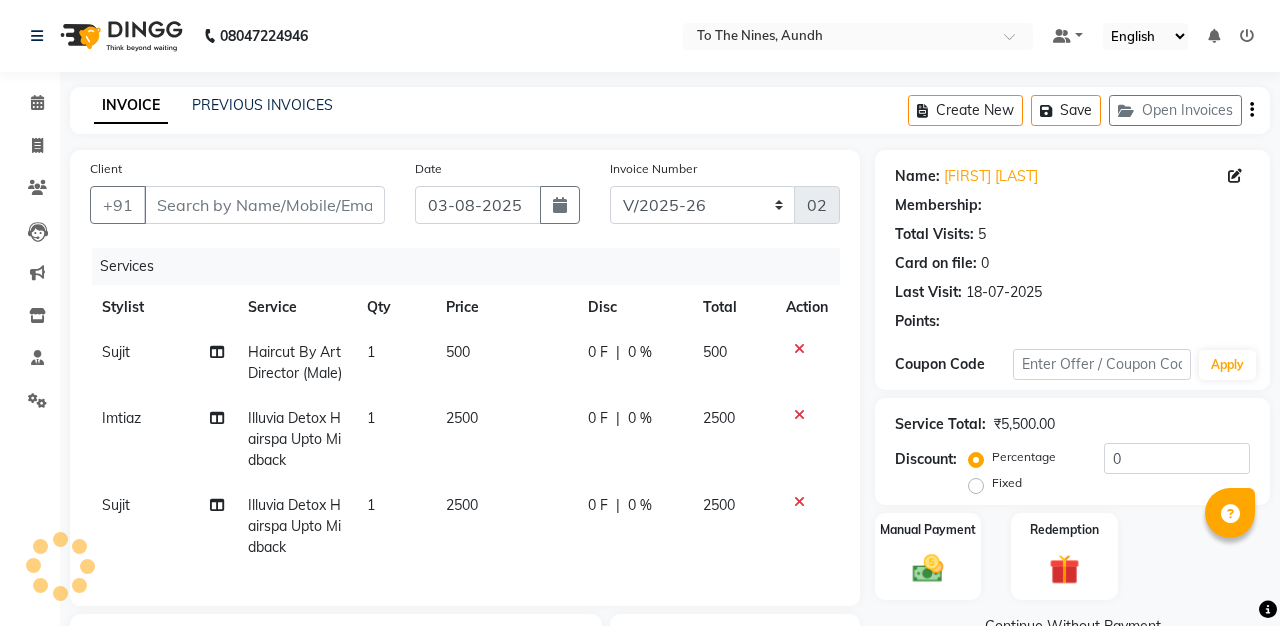 type on "78******85" 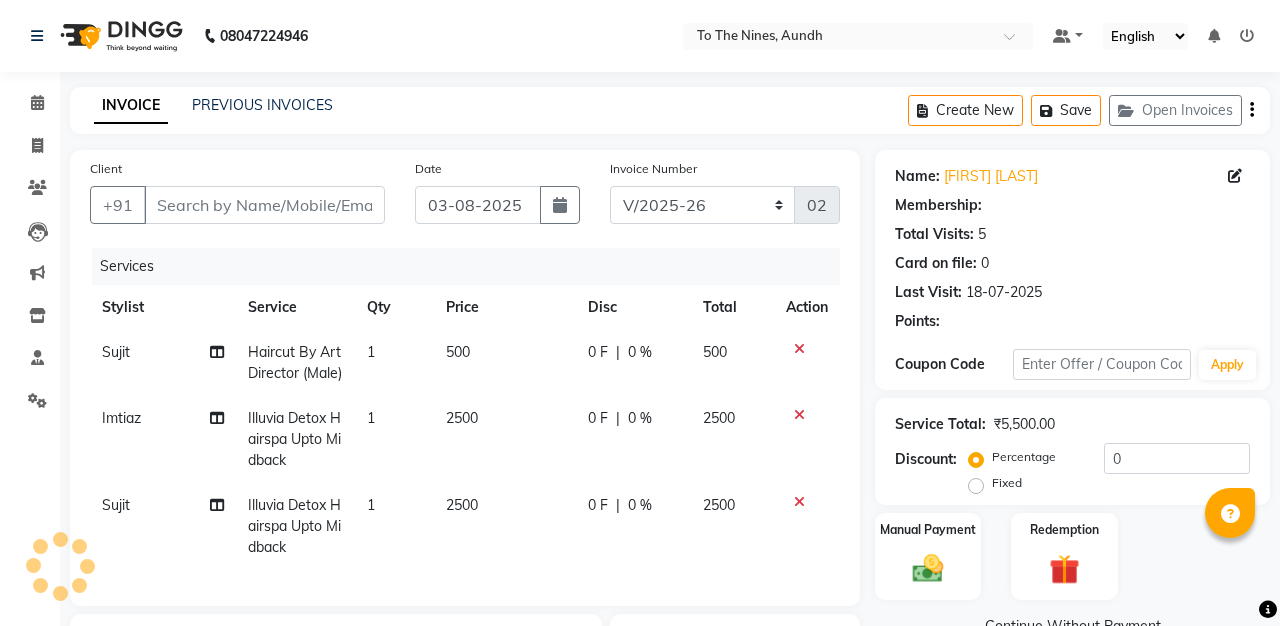 select on "67064" 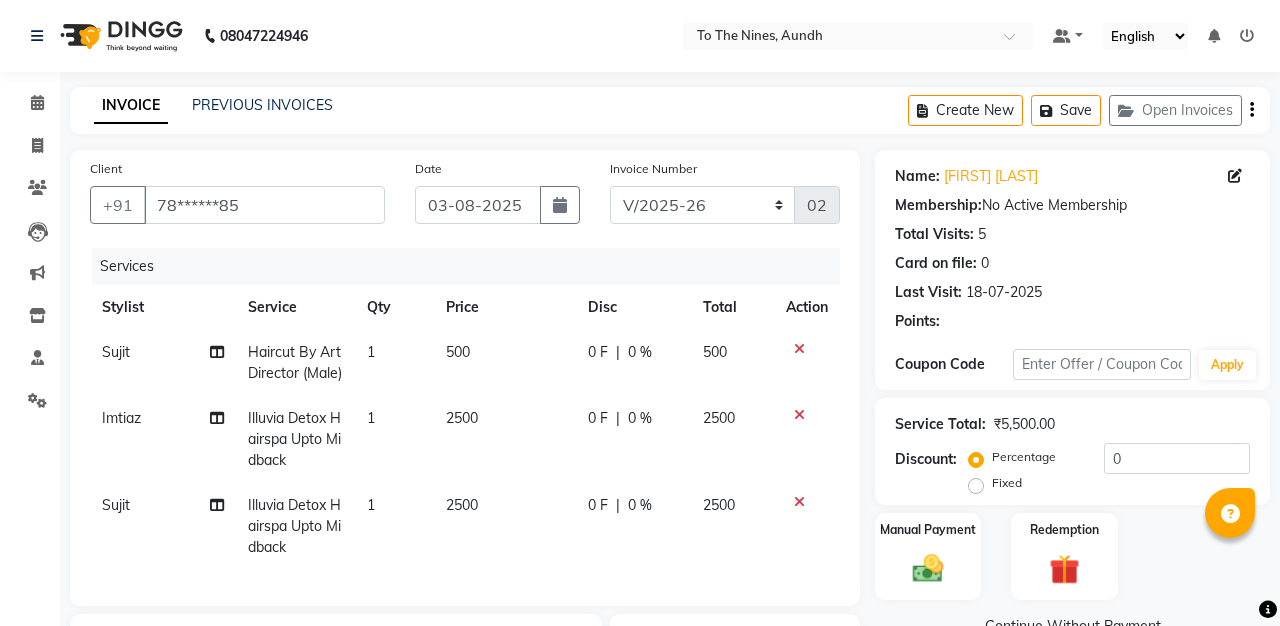 scroll, scrollTop: 75, scrollLeft: 0, axis: vertical 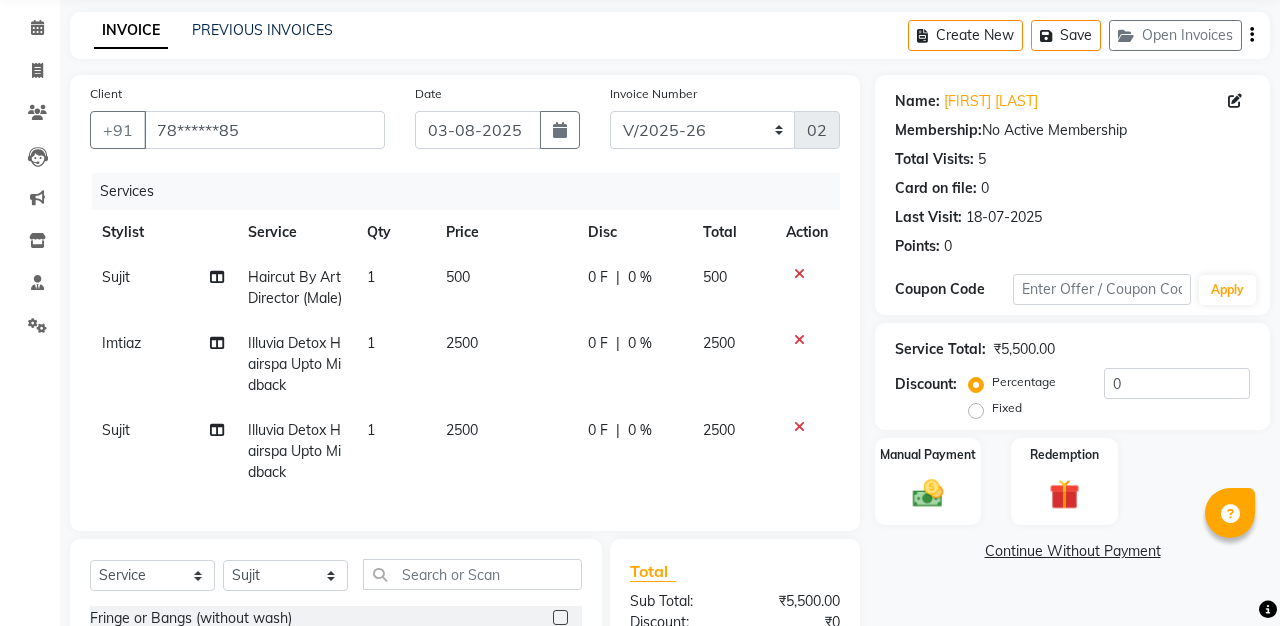 click 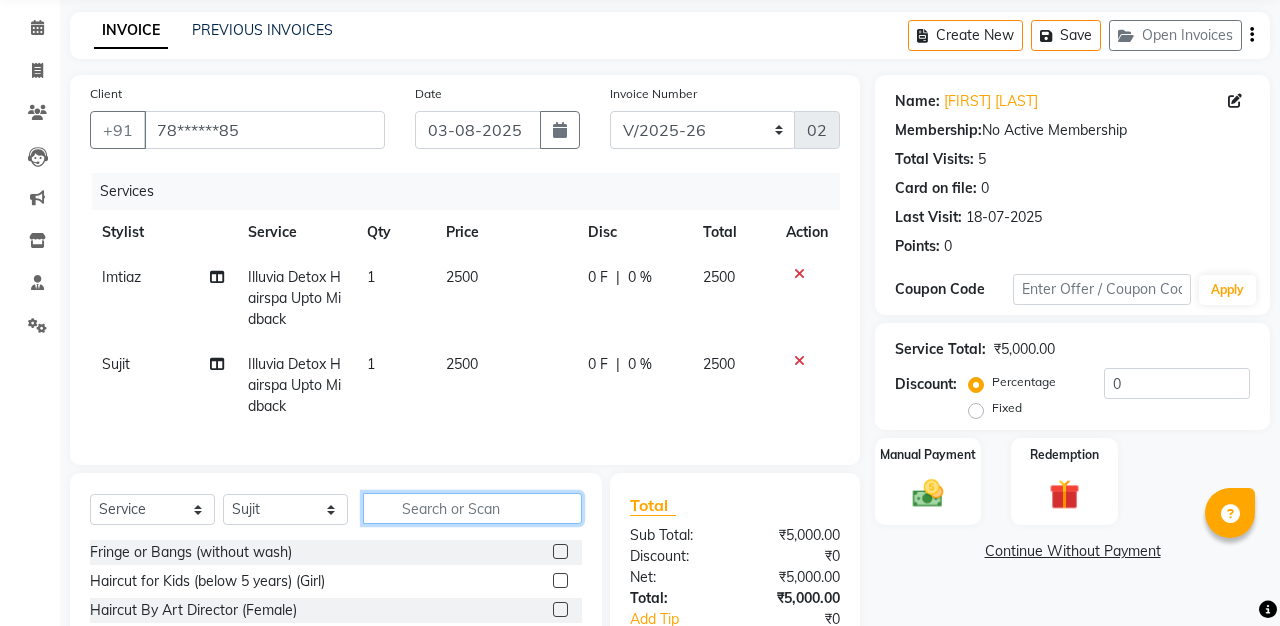 click 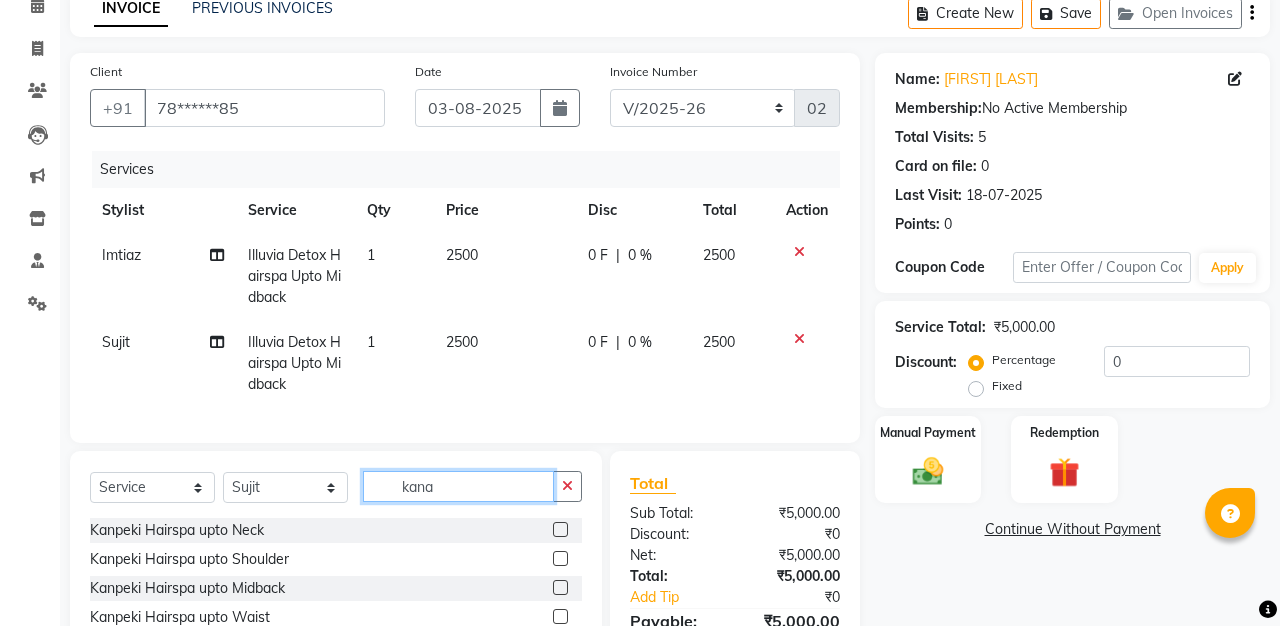 scroll, scrollTop: 106, scrollLeft: 0, axis: vertical 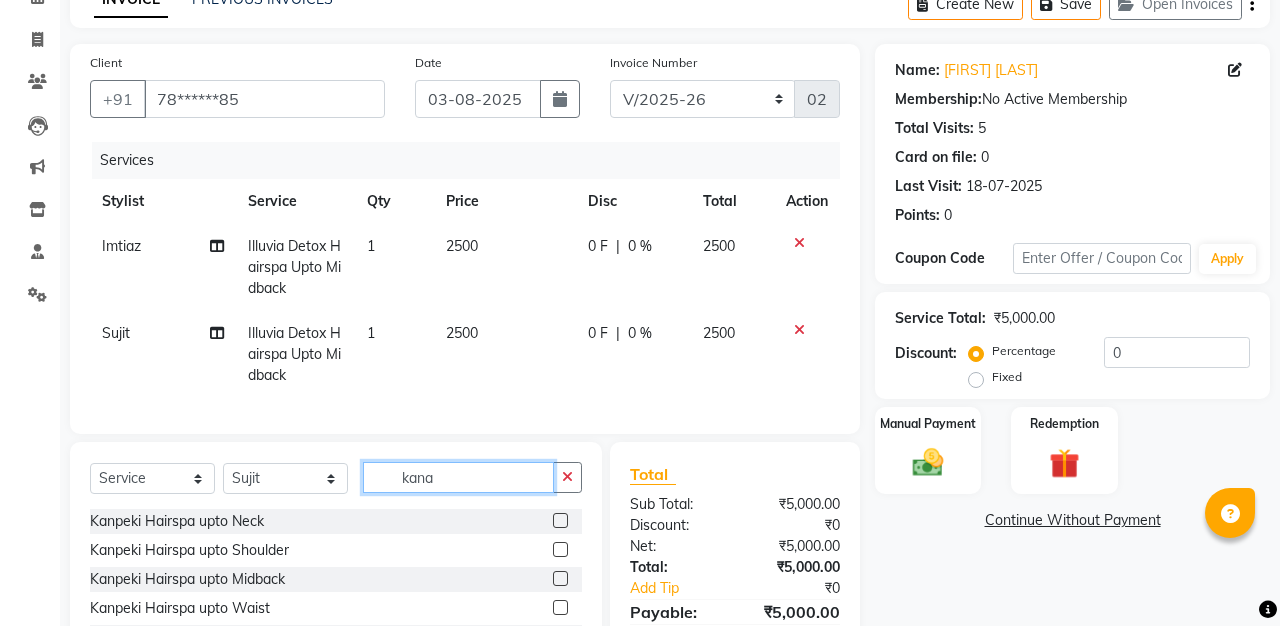 type on "kana" 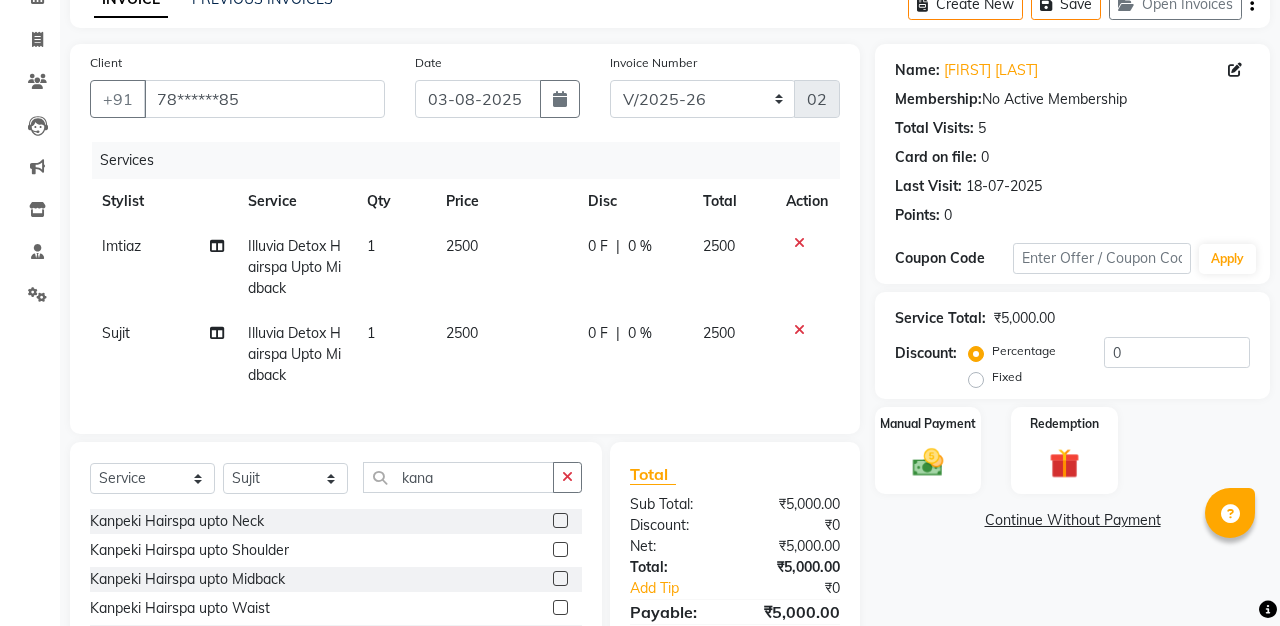 click 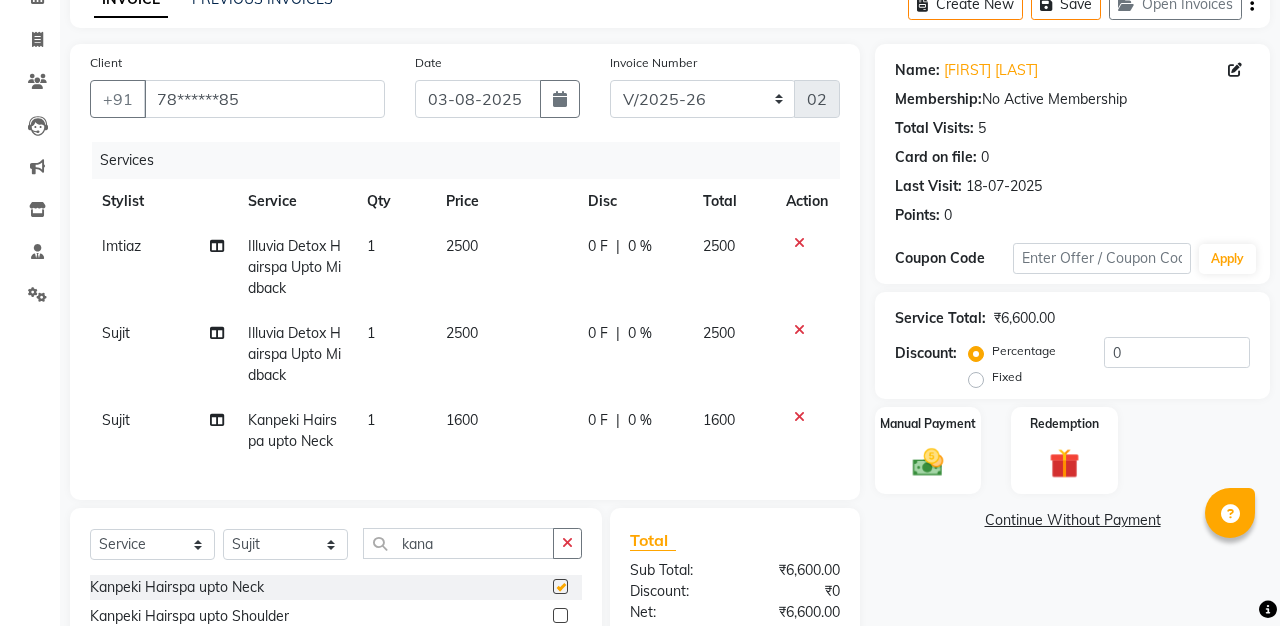 checkbox on "false" 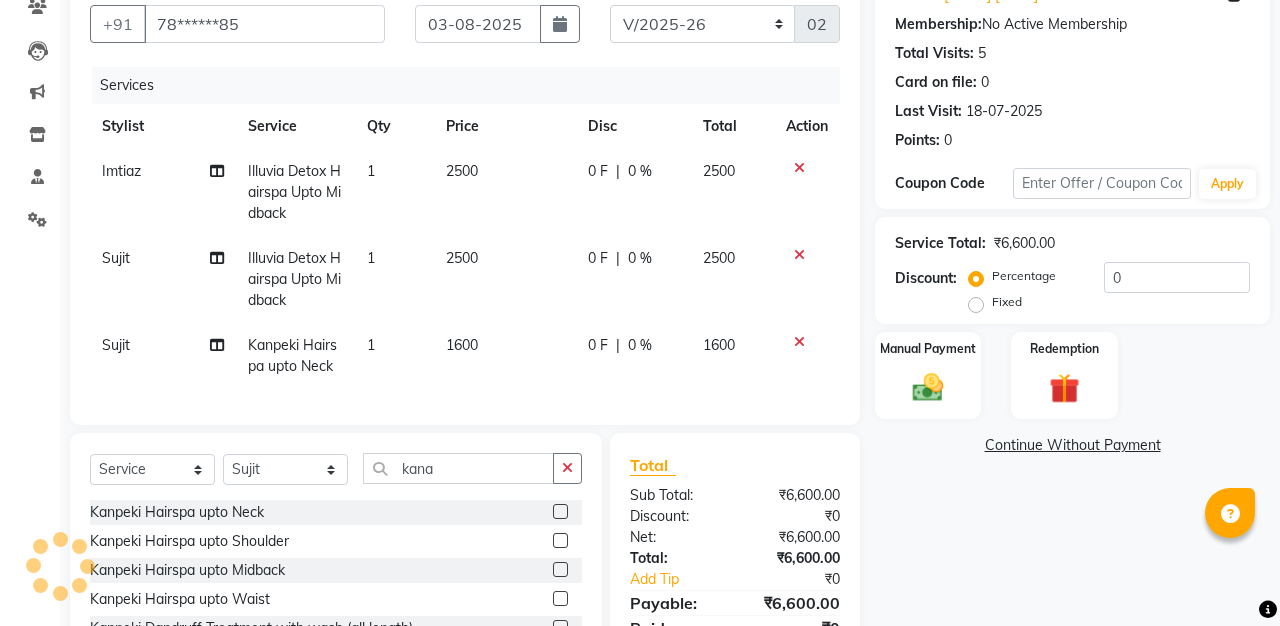 scroll, scrollTop: 238, scrollLeft: 0, axis: vertical 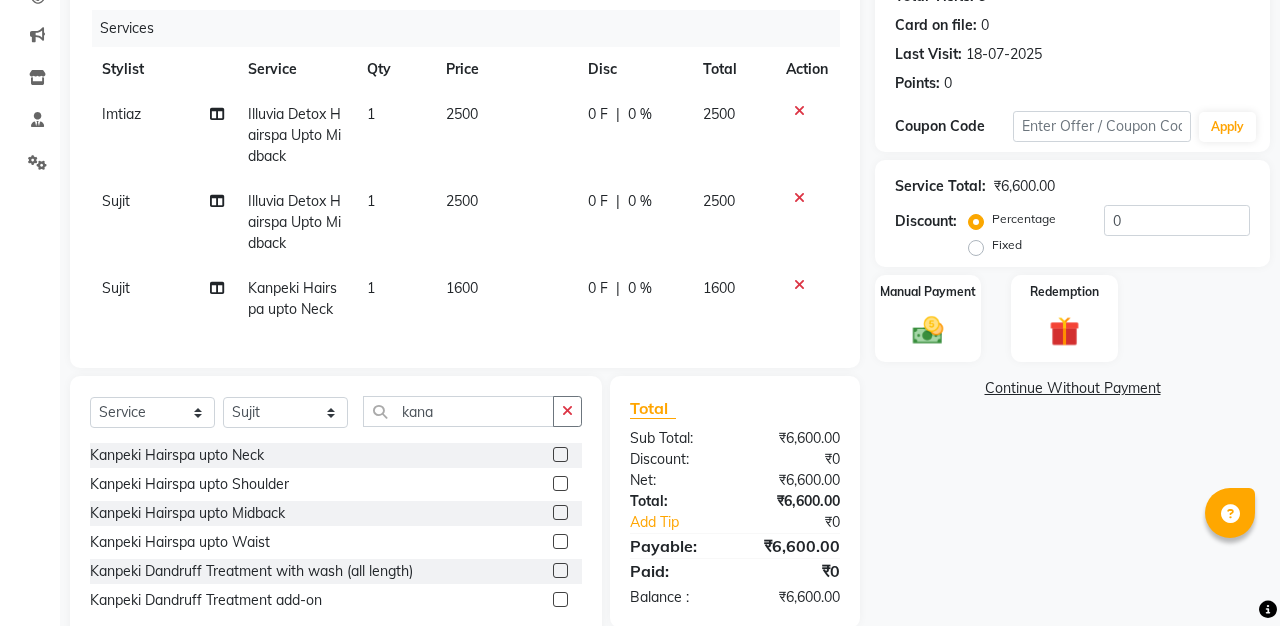 click 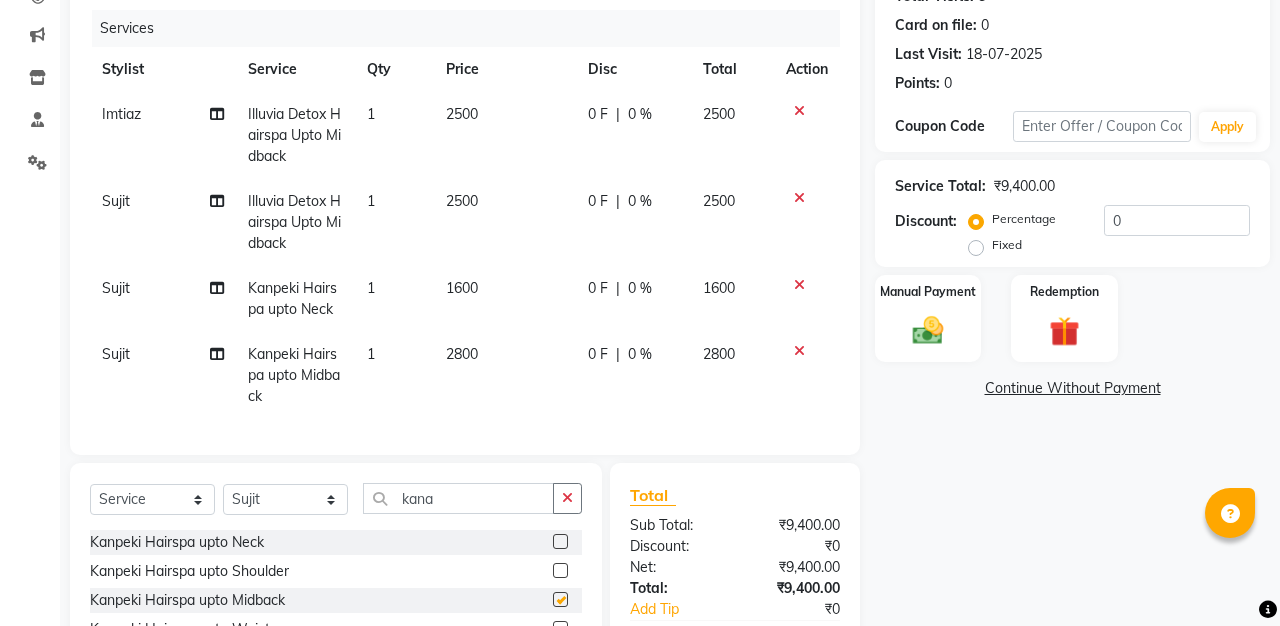 checkbox on "false" 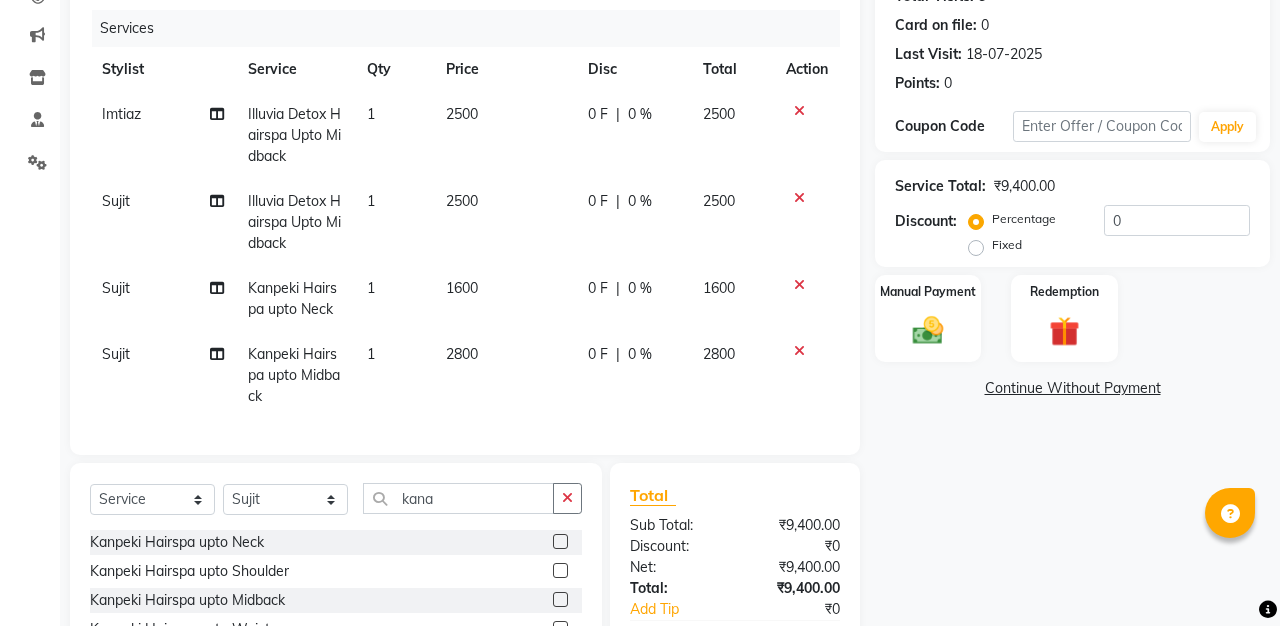 click 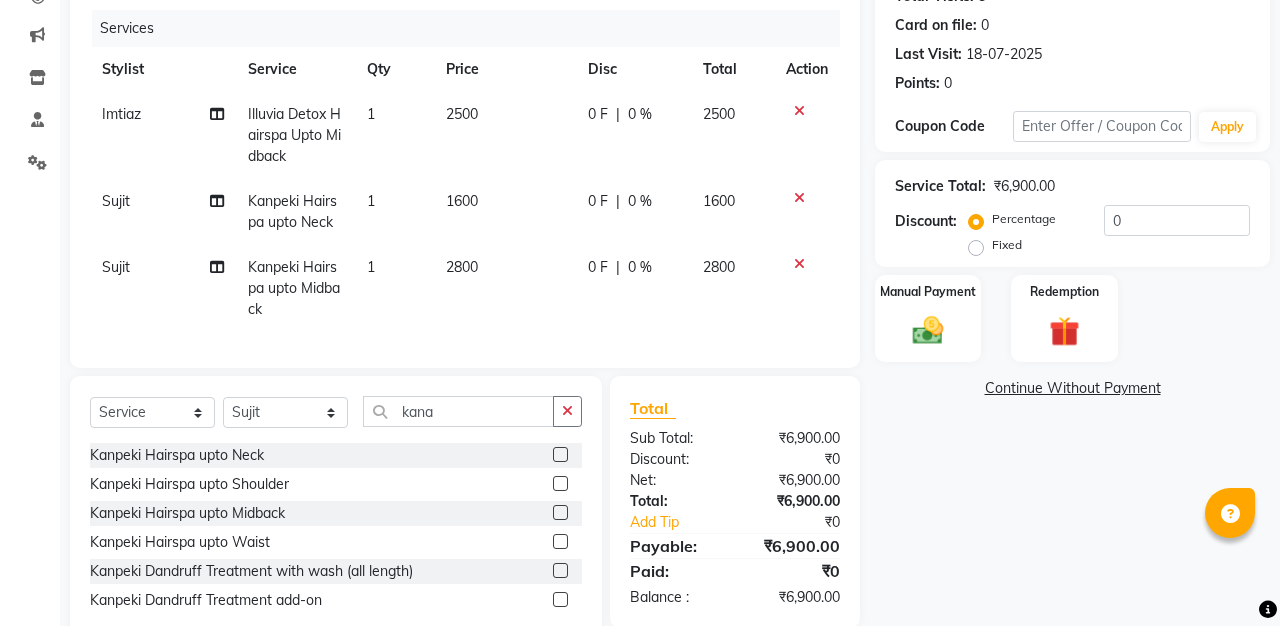 click 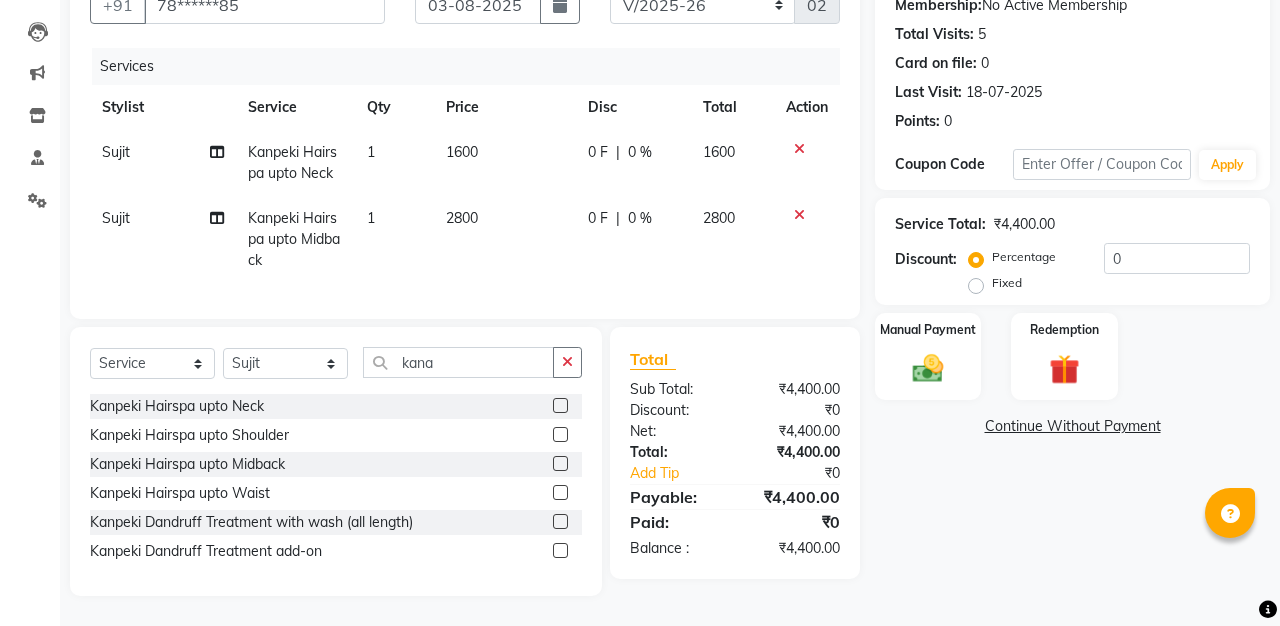 scroll, scrollTop: 200, scrollLeft: 0, axis: vertical 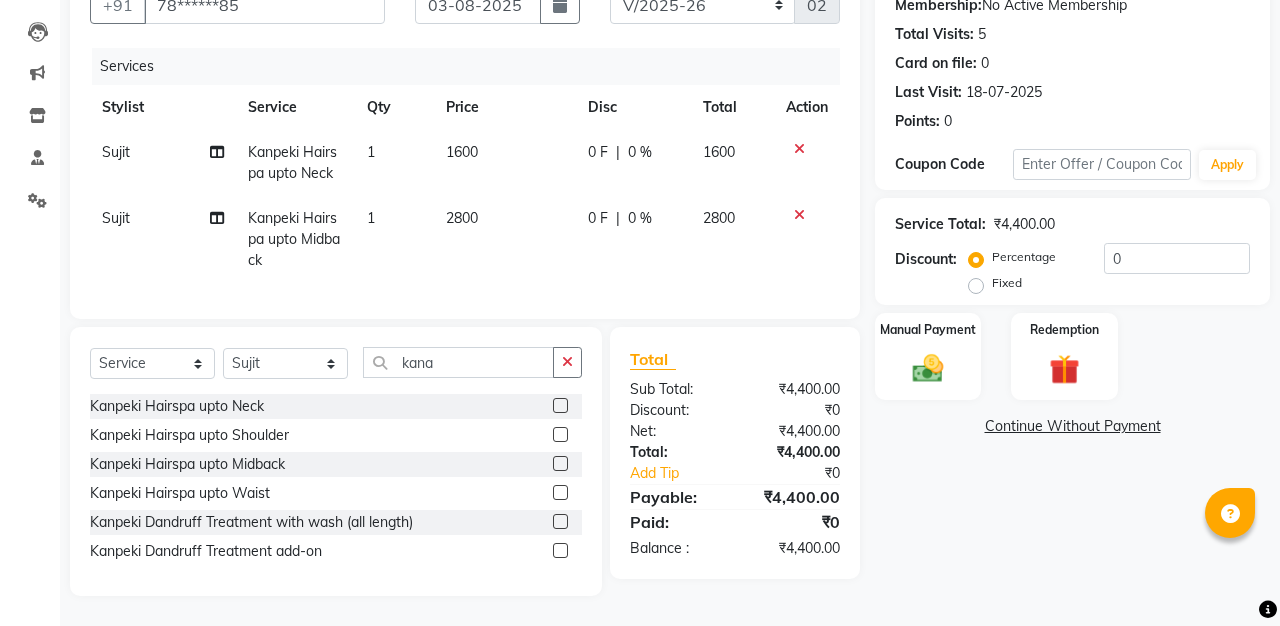 click on "Sujit" 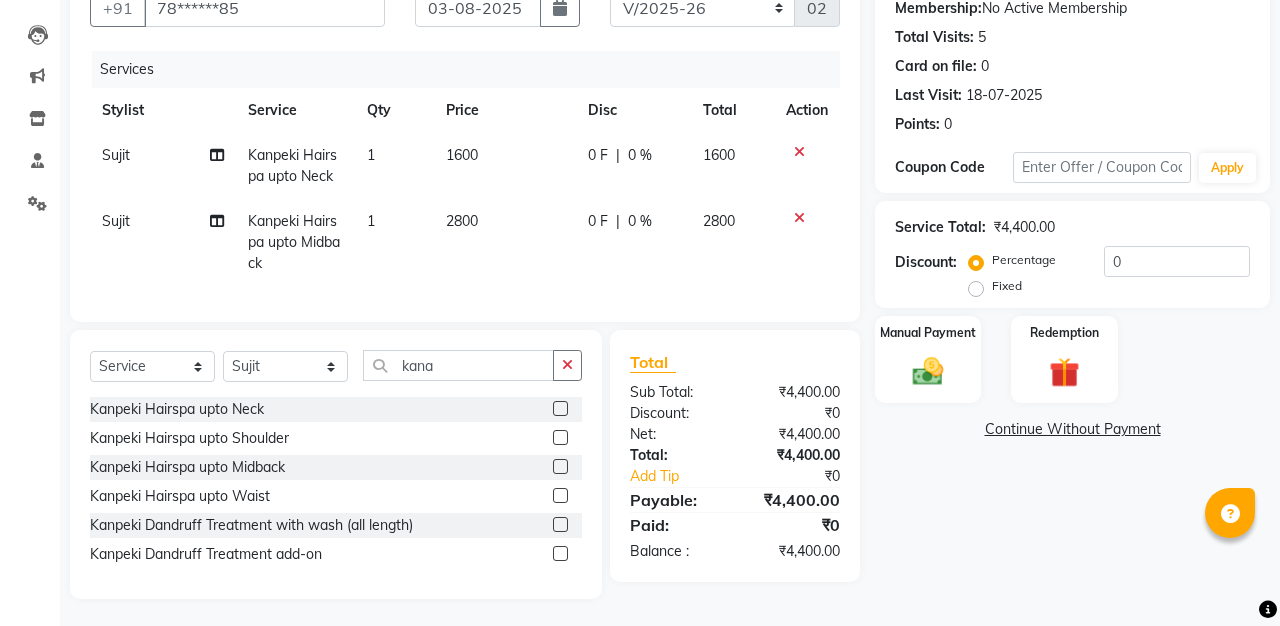 select on "67064" 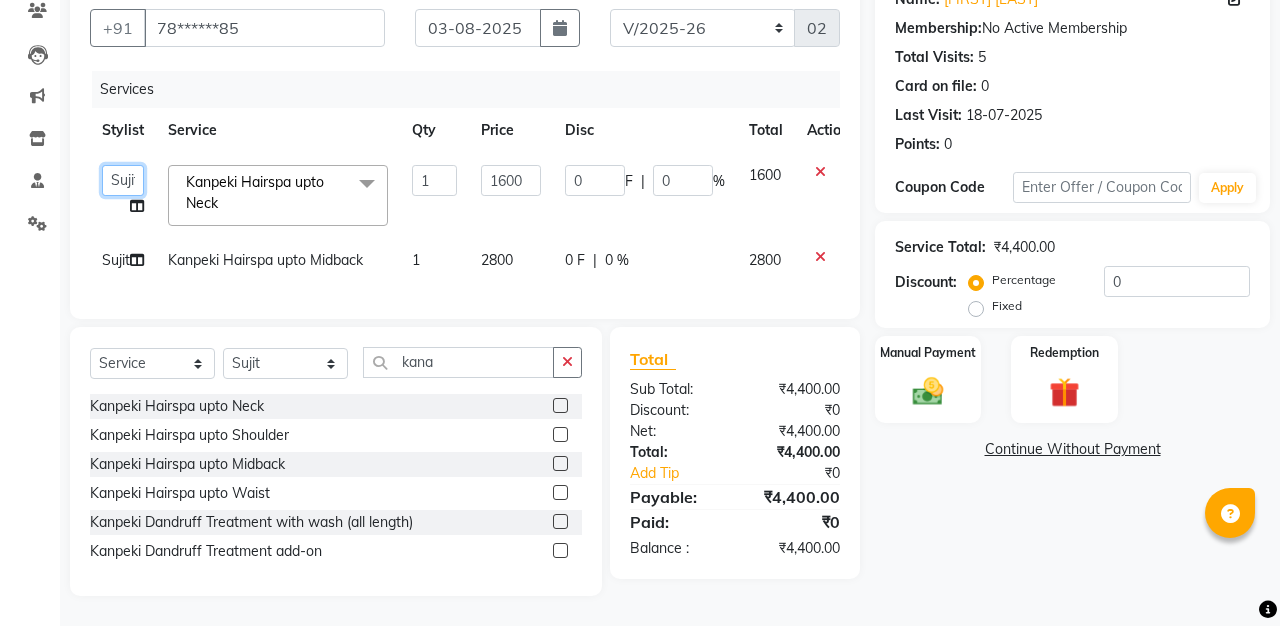 click on "Imtiaz   Imtiaz client   Nano   Pritam    Pushpa   Reception   Sajal   Subir    Sujit" 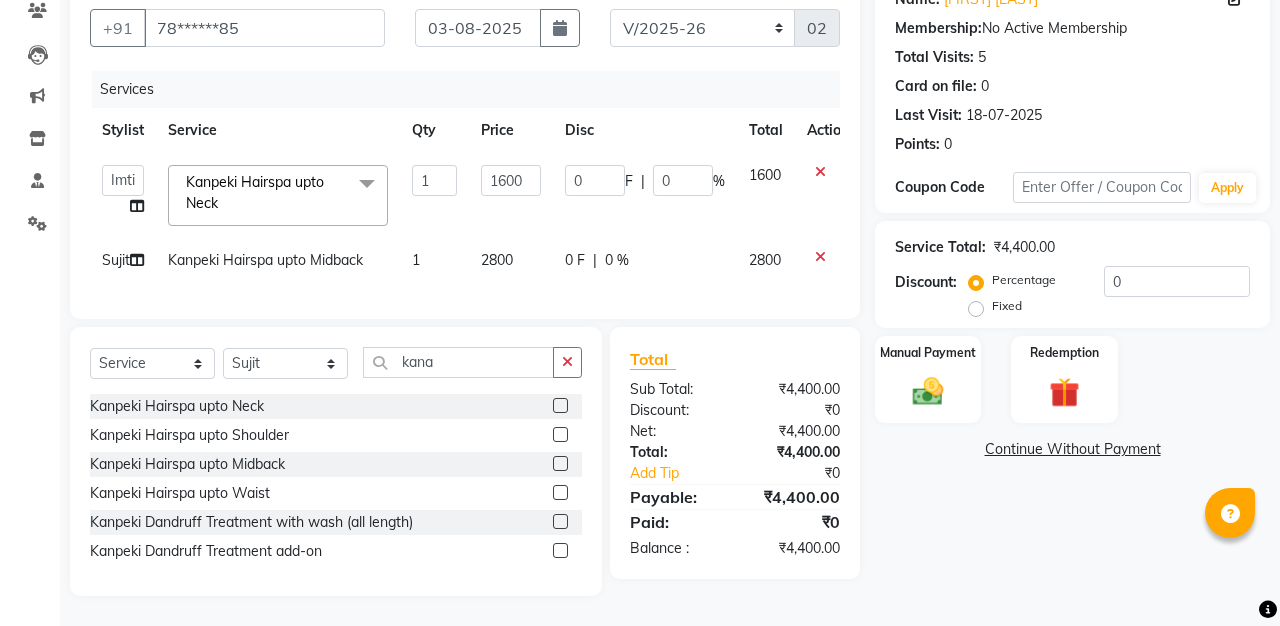 click on "2800" 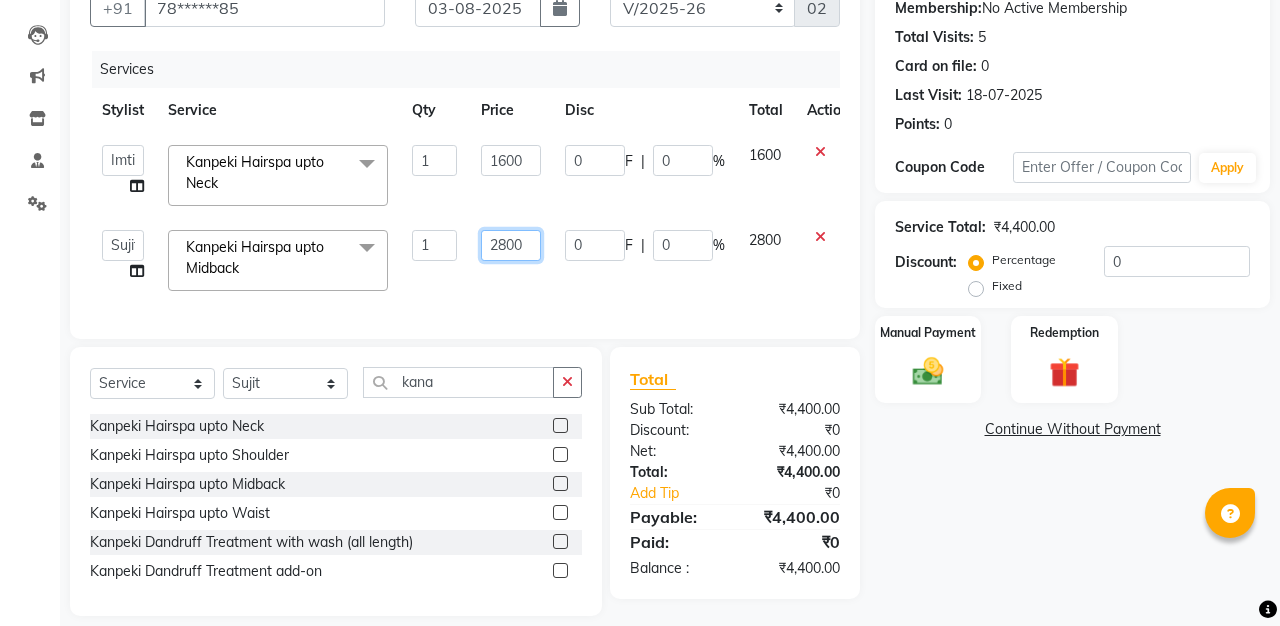 click on "2800" 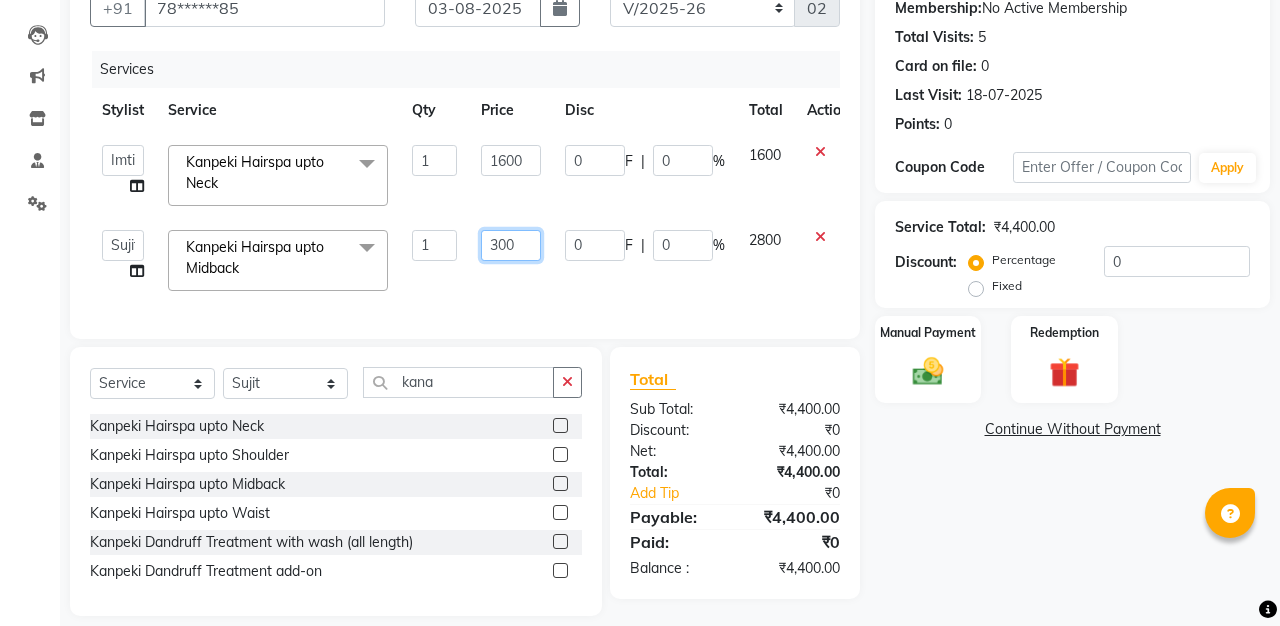 type on "3000" 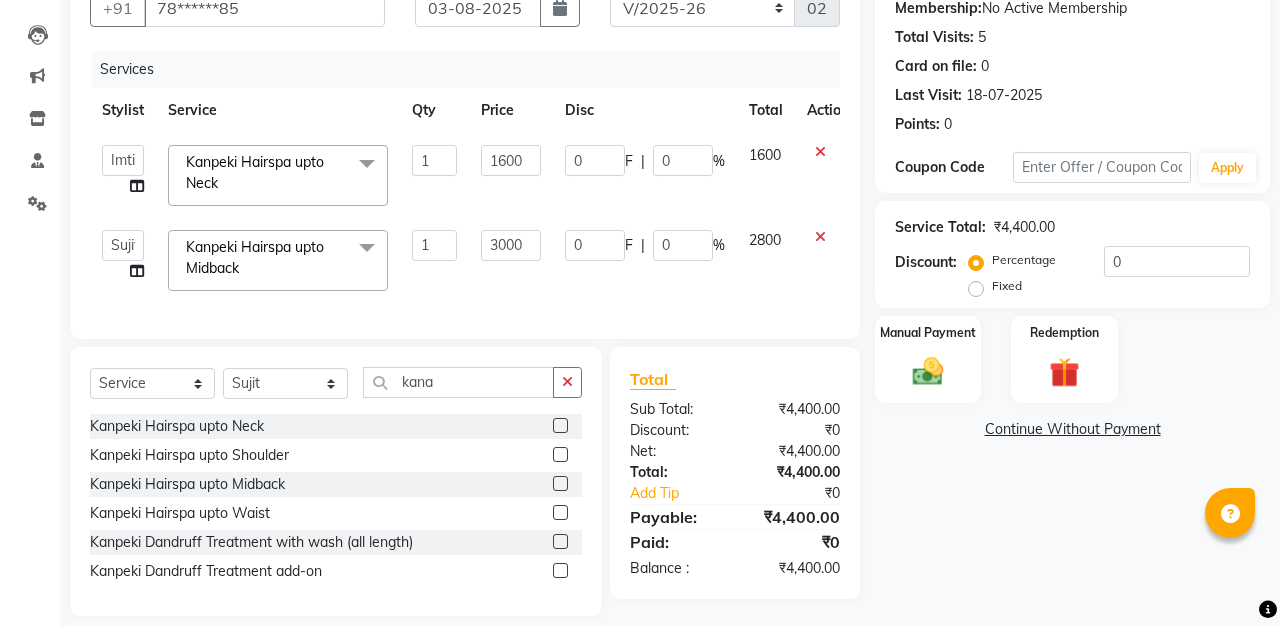click on "Services" 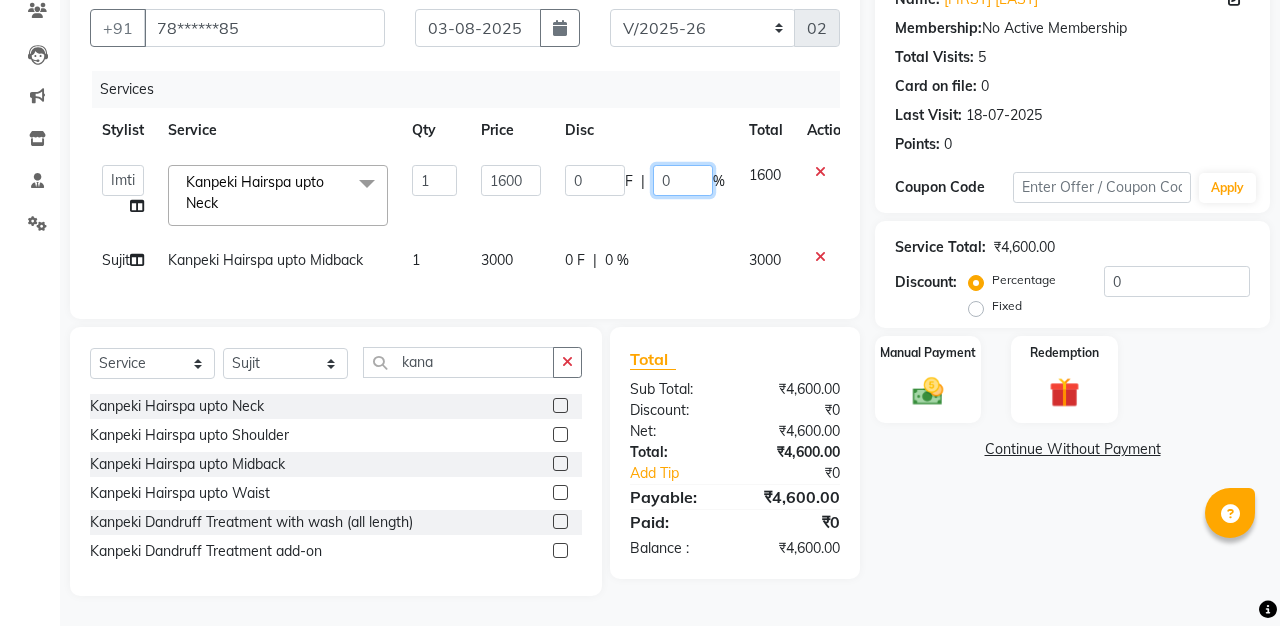 click on "0" 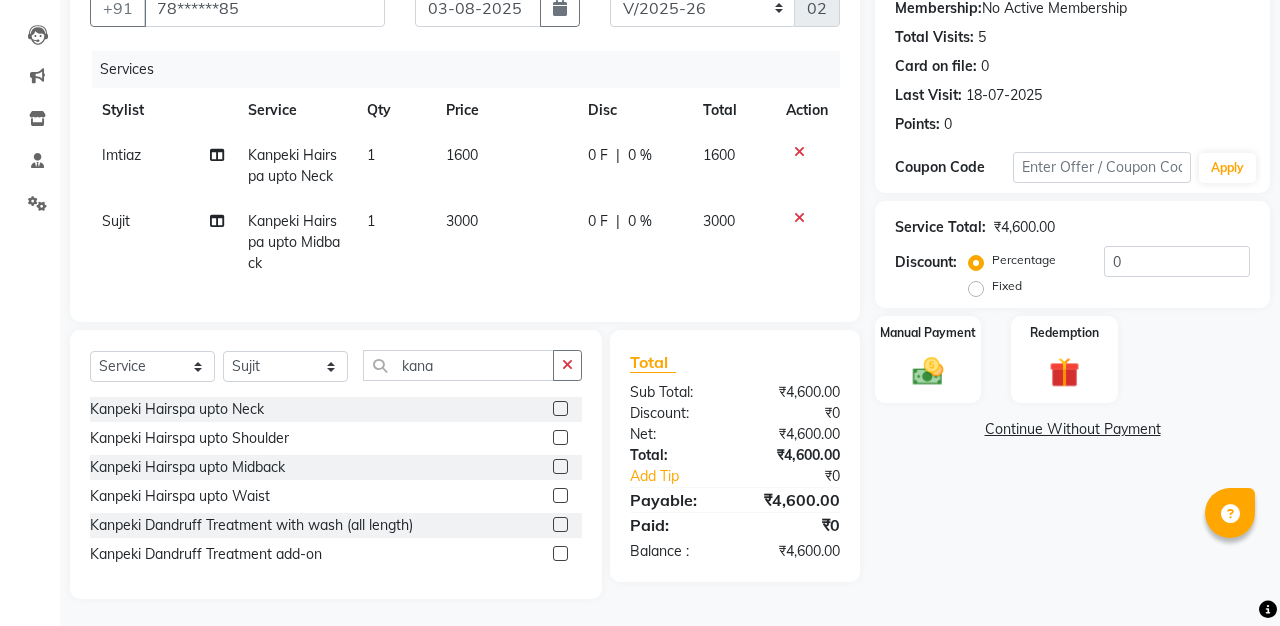 click on "1600" 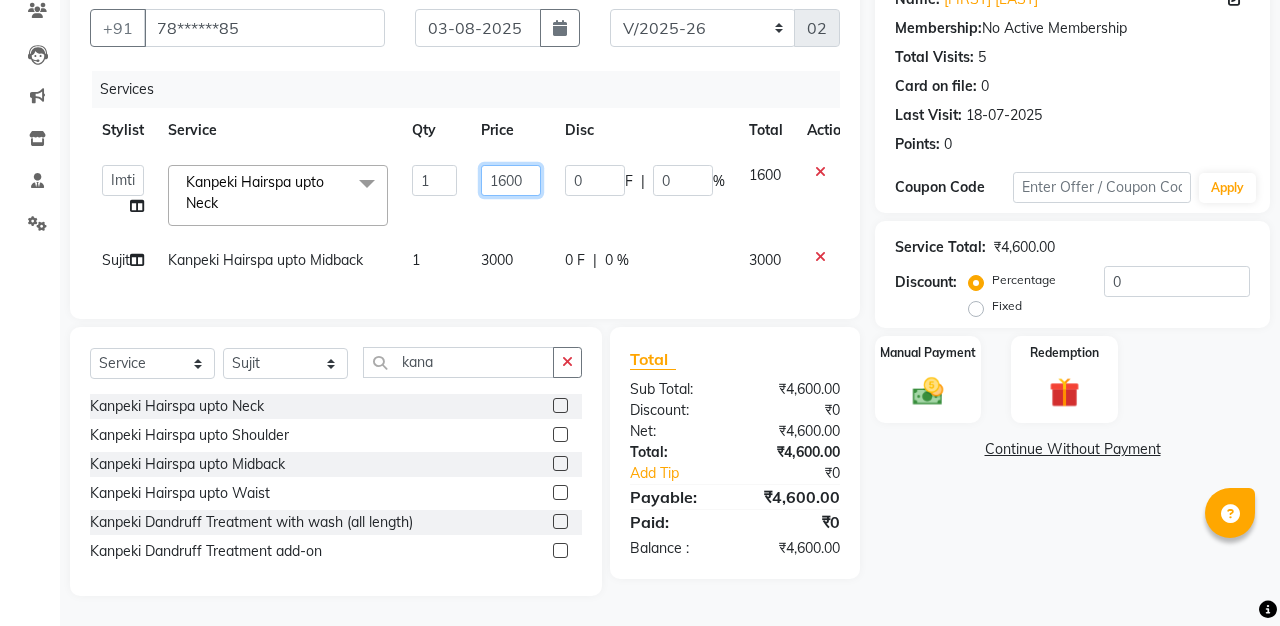 click on "1600" 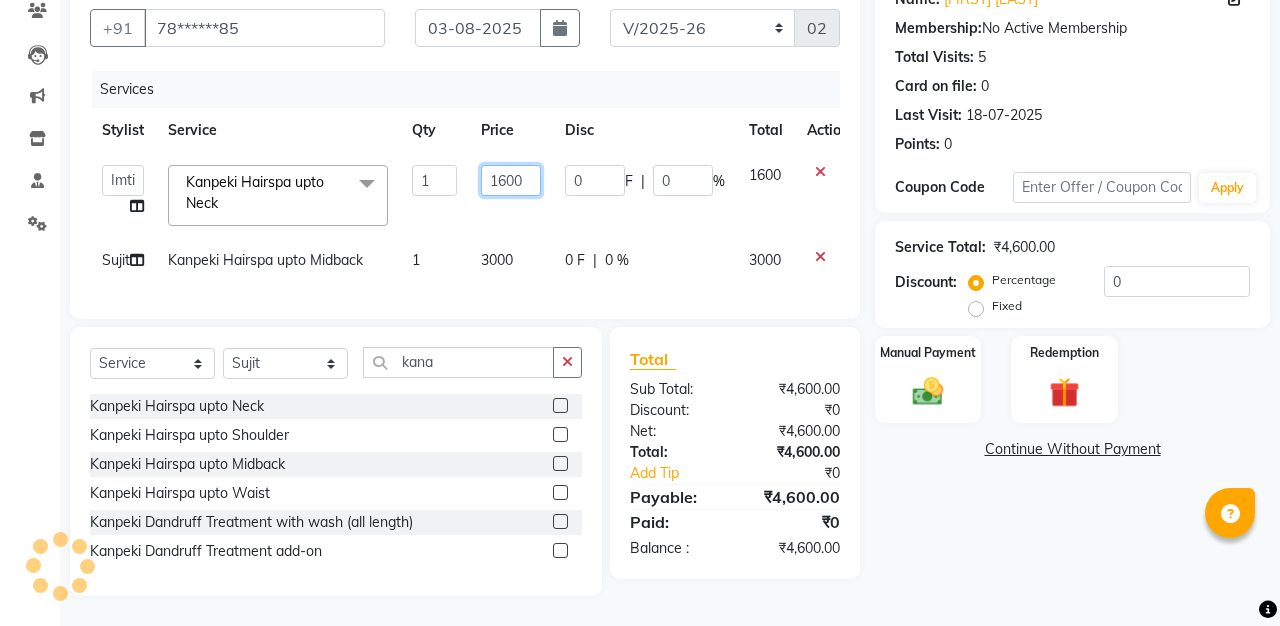 click on "1600" 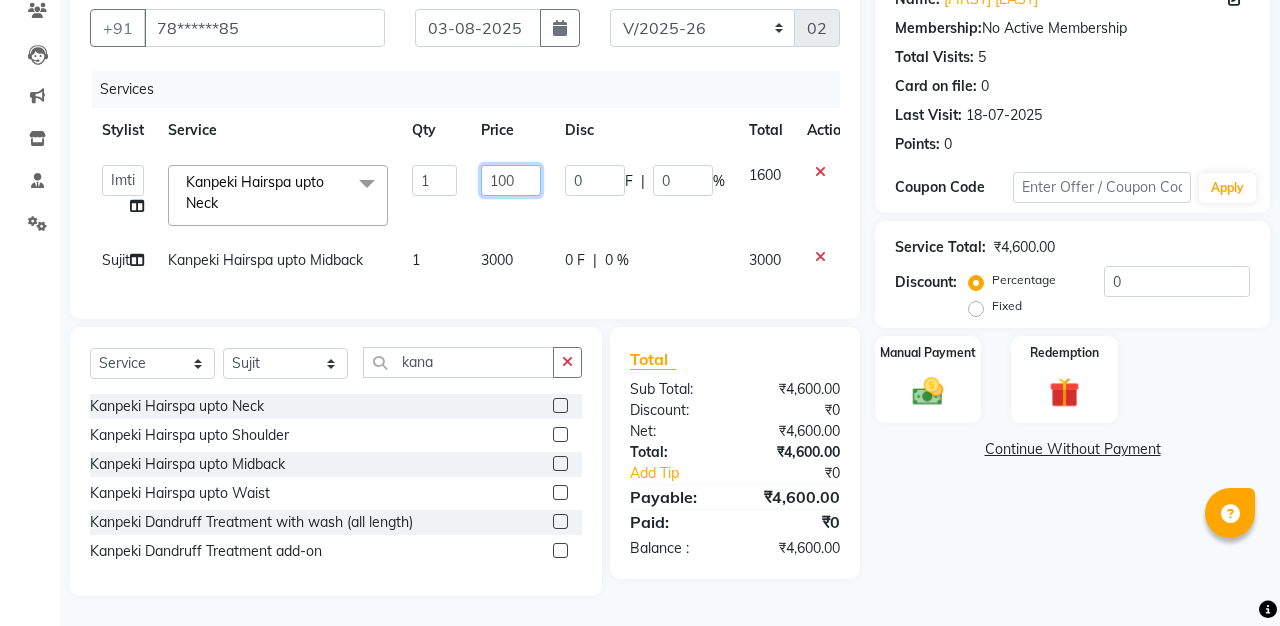 type on "1800" 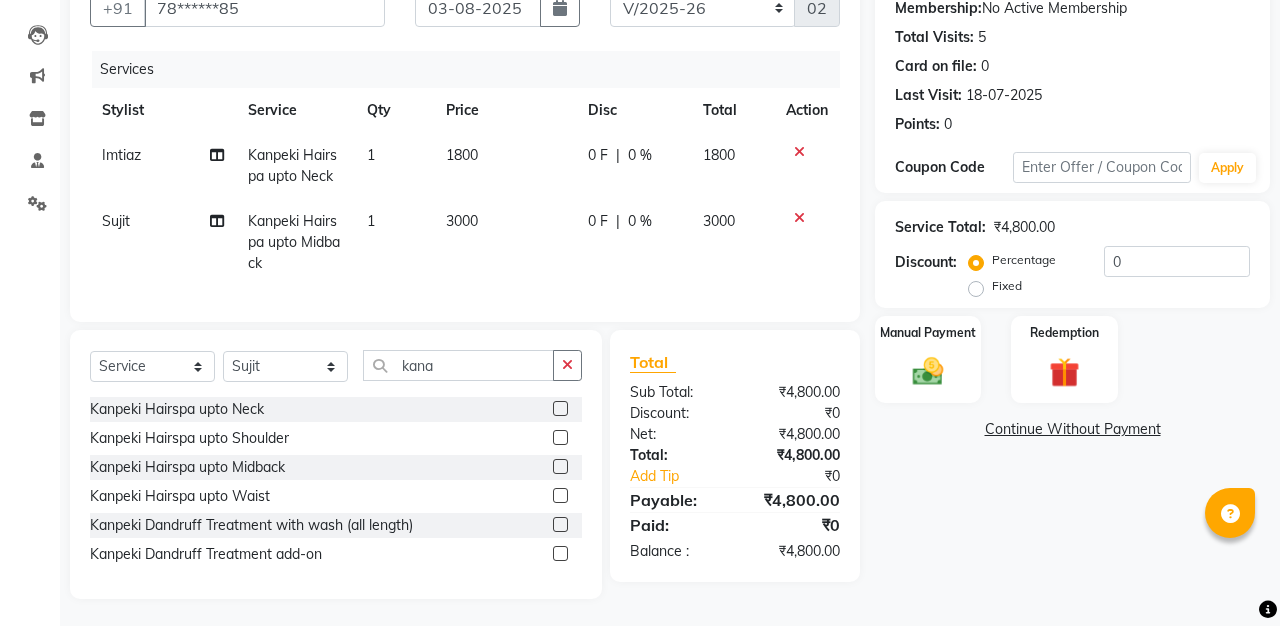 click on "0 F | 0 %" 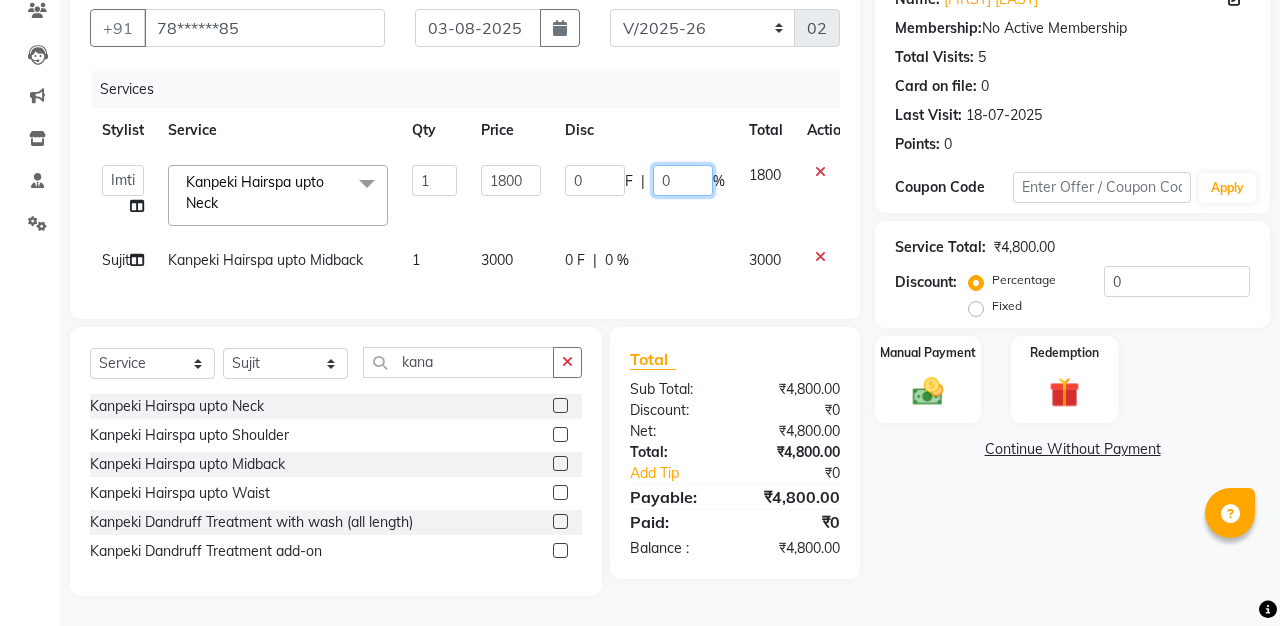 click on "0" 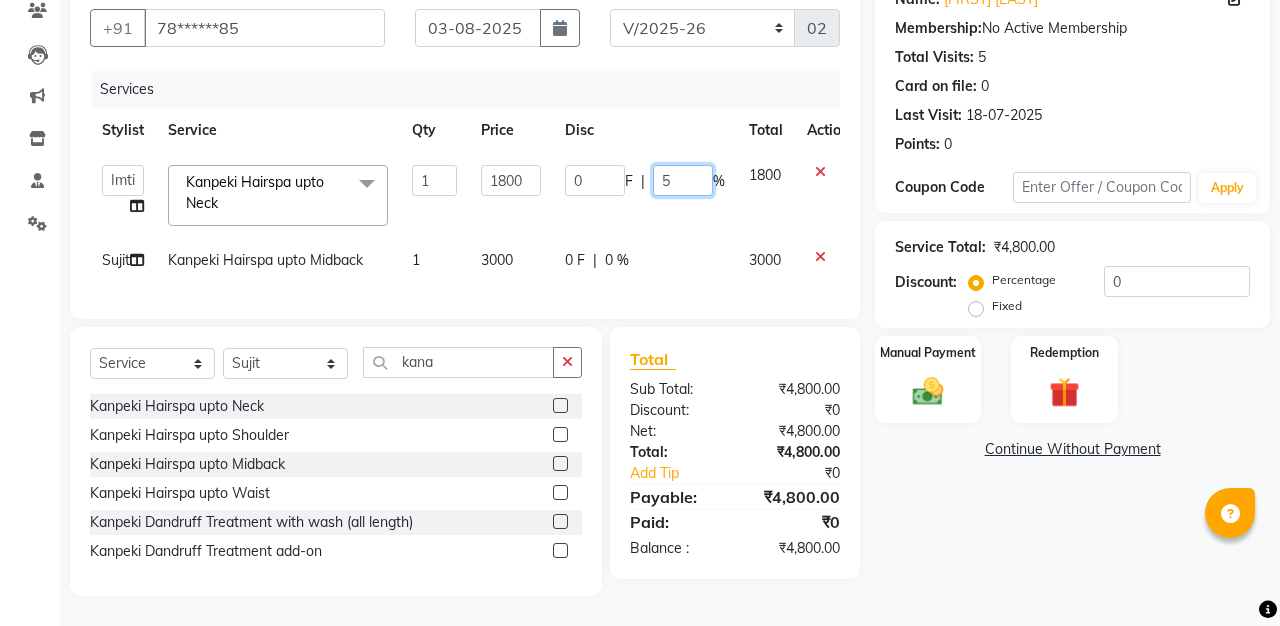 type on "50" 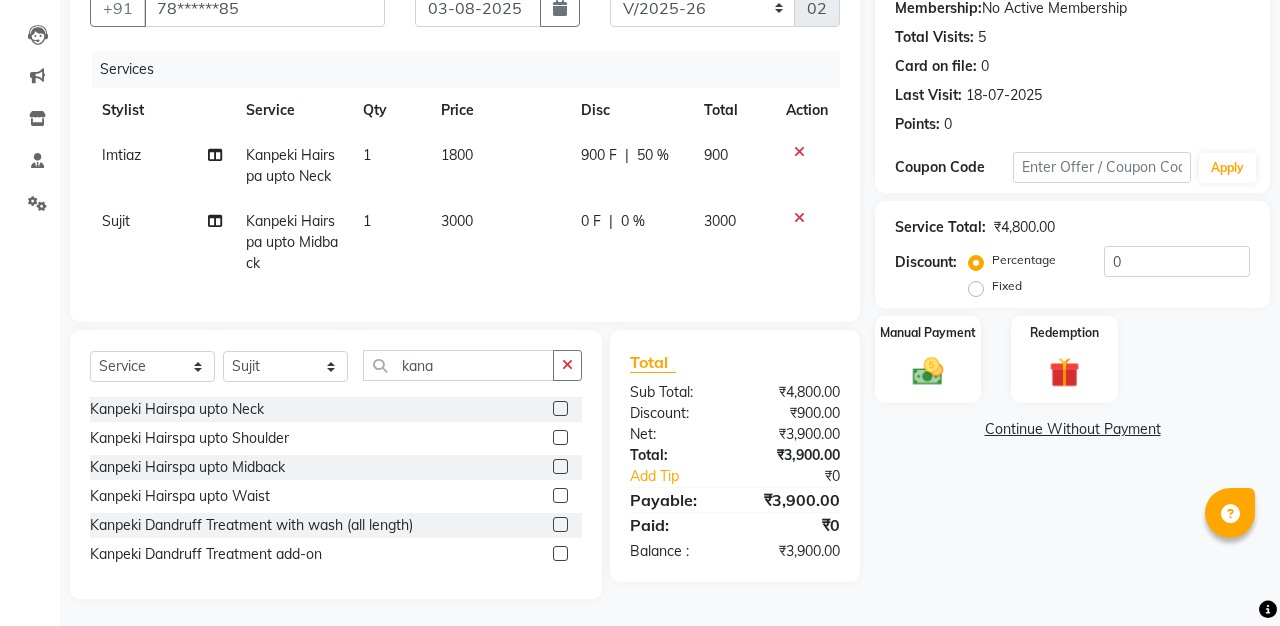 click on "Services" 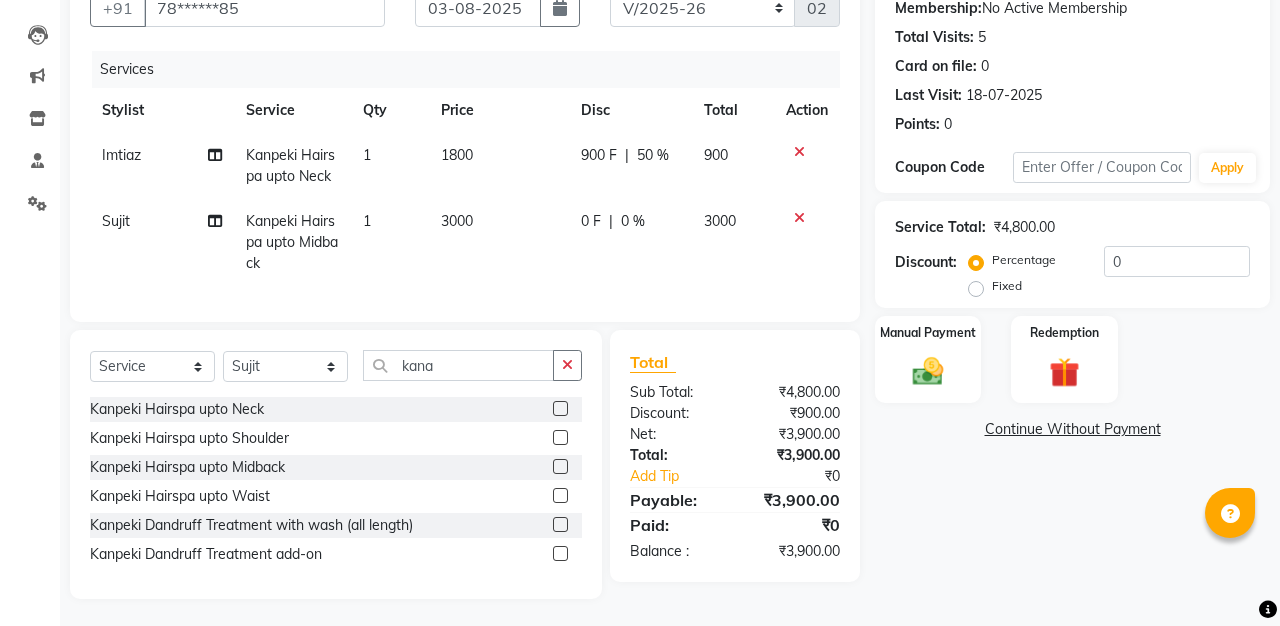 click on "0 F | 0 %" 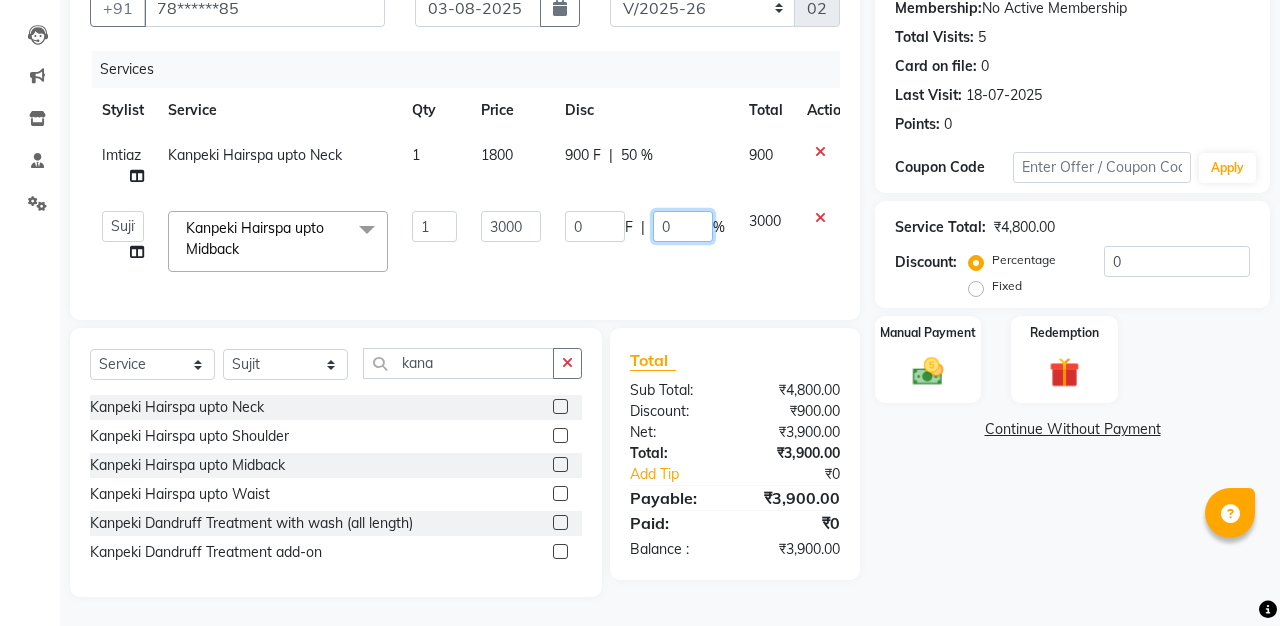 click on "0" 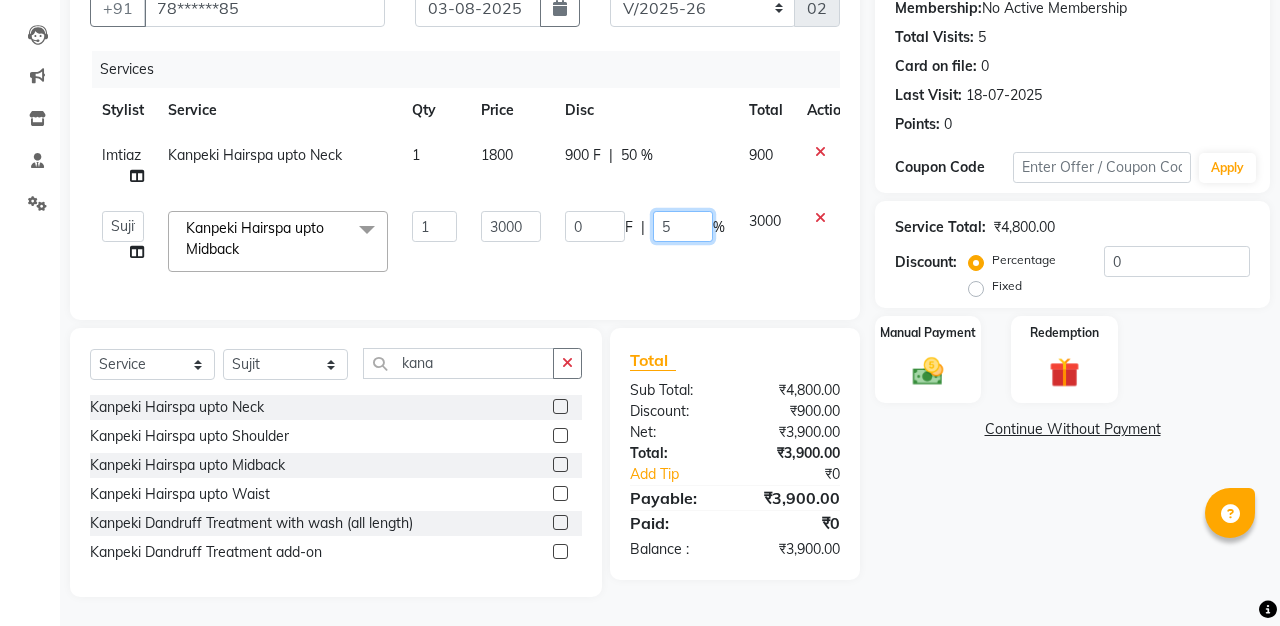 type on "50" 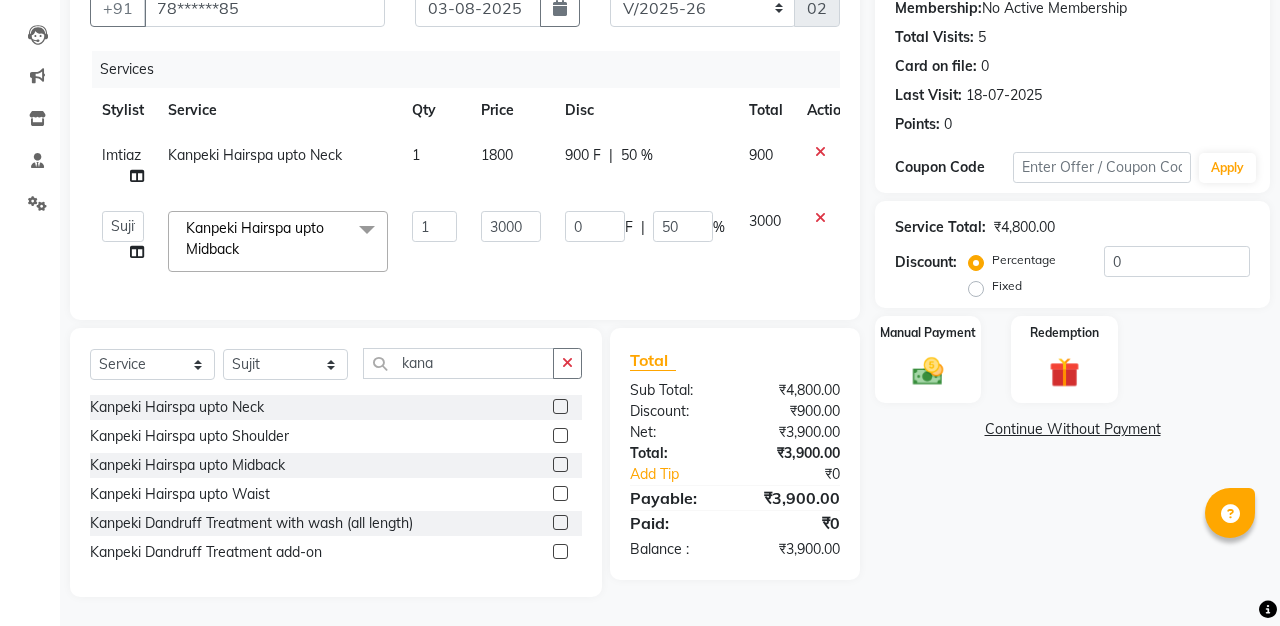 click on "Services" 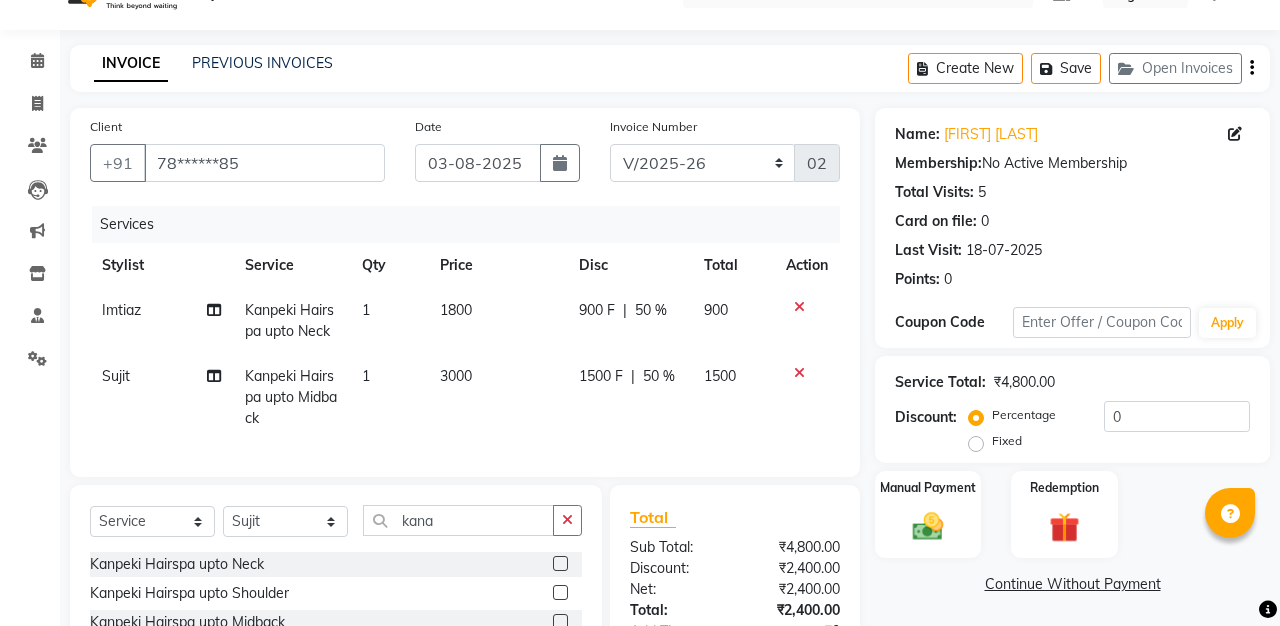 scroll, scrollTop: 0, scrollLeft: 0, axis: both 